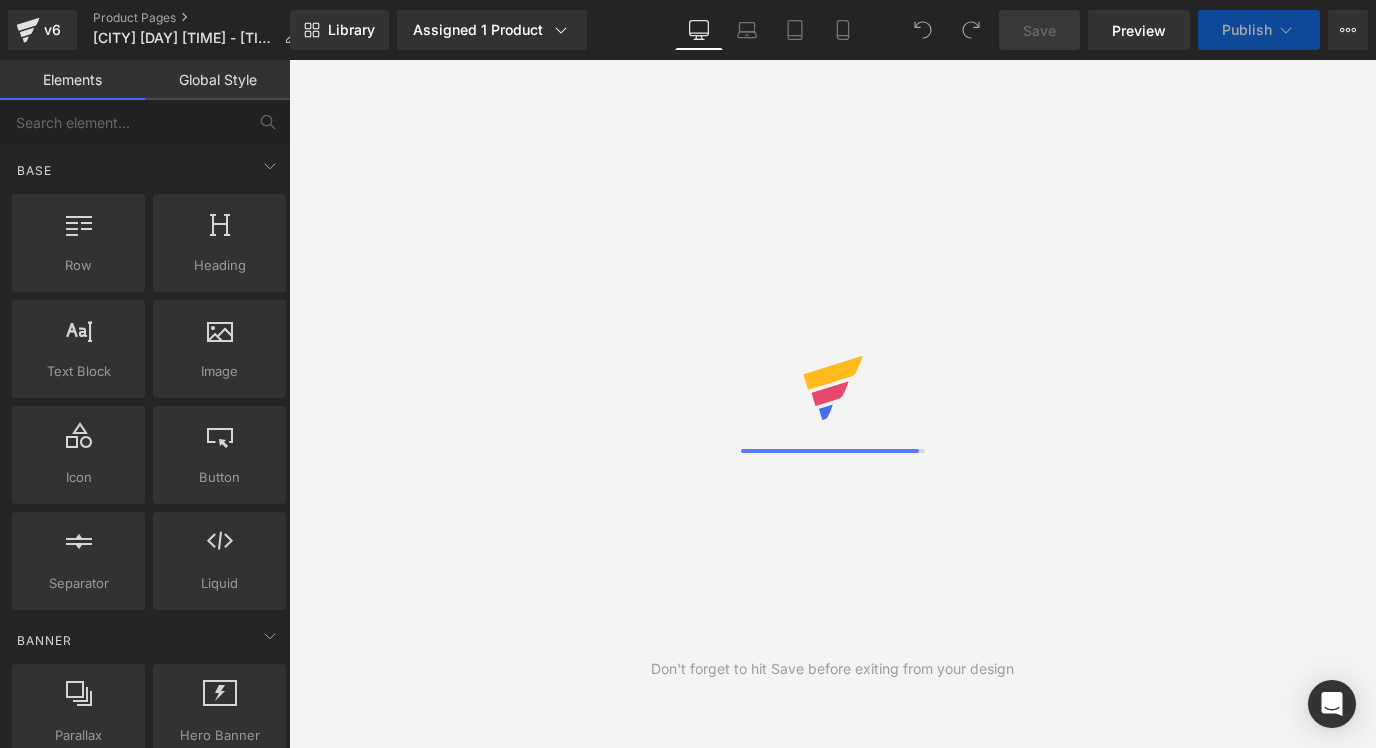 scroll, scrollTop: 0, scrollLeft: 0, axis: both 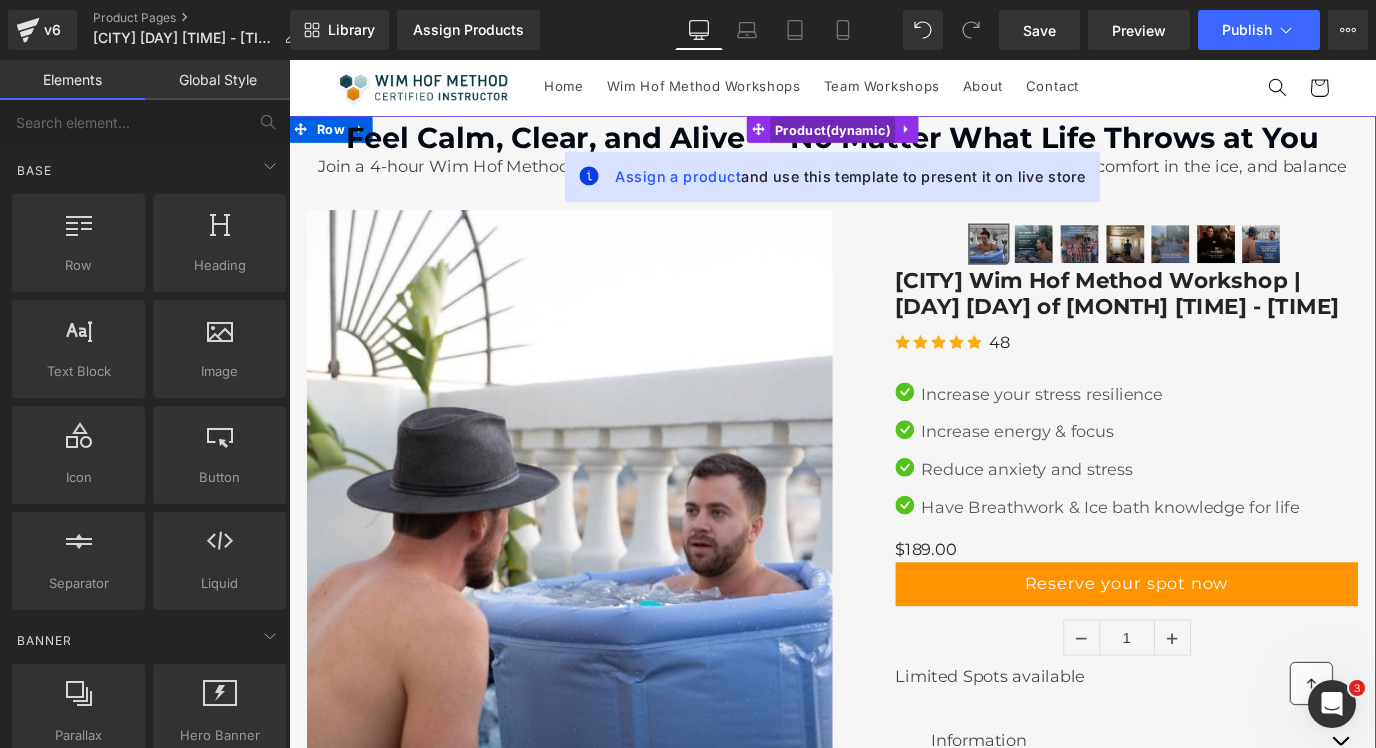 click on "Product" at bounding box center [894, 138] 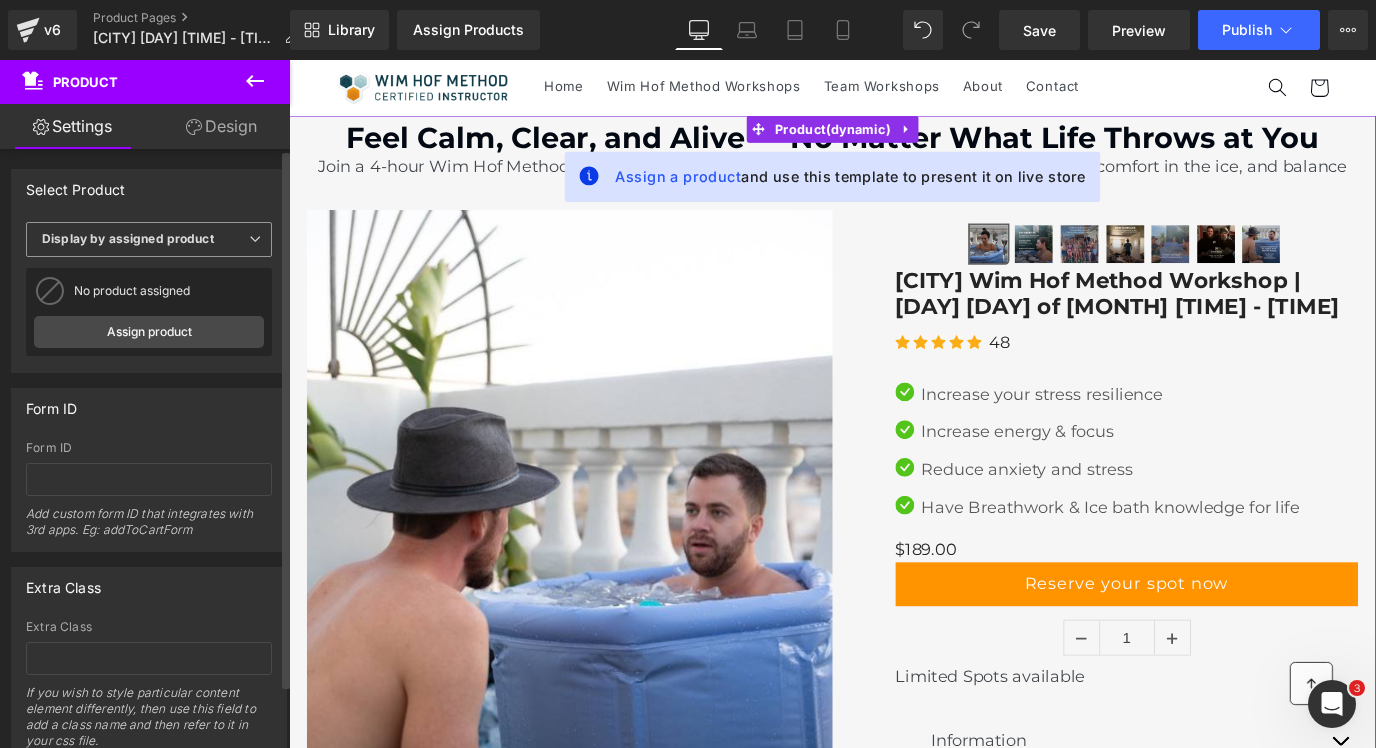 click on "Display by assigned product" at bounding box center (128, 238) 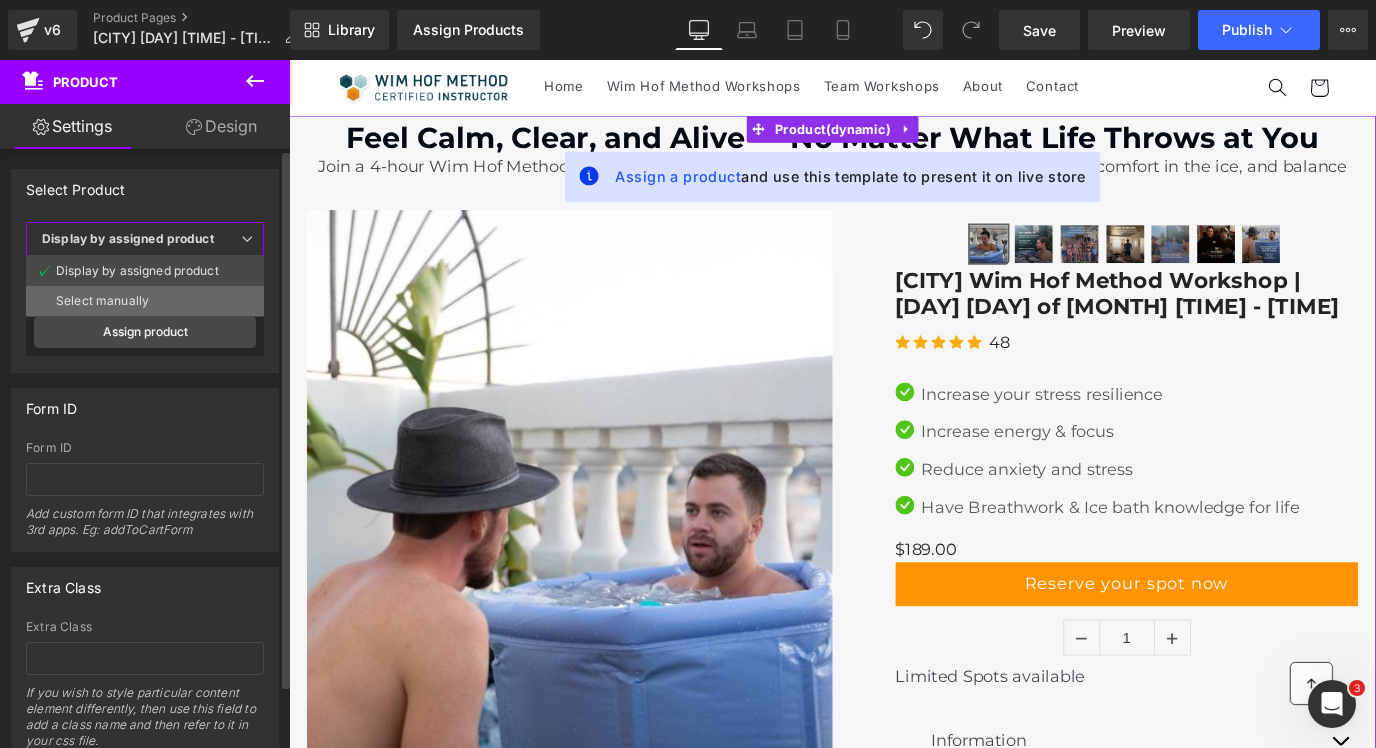 click on "Select manually" at bounding box center (102, 301) 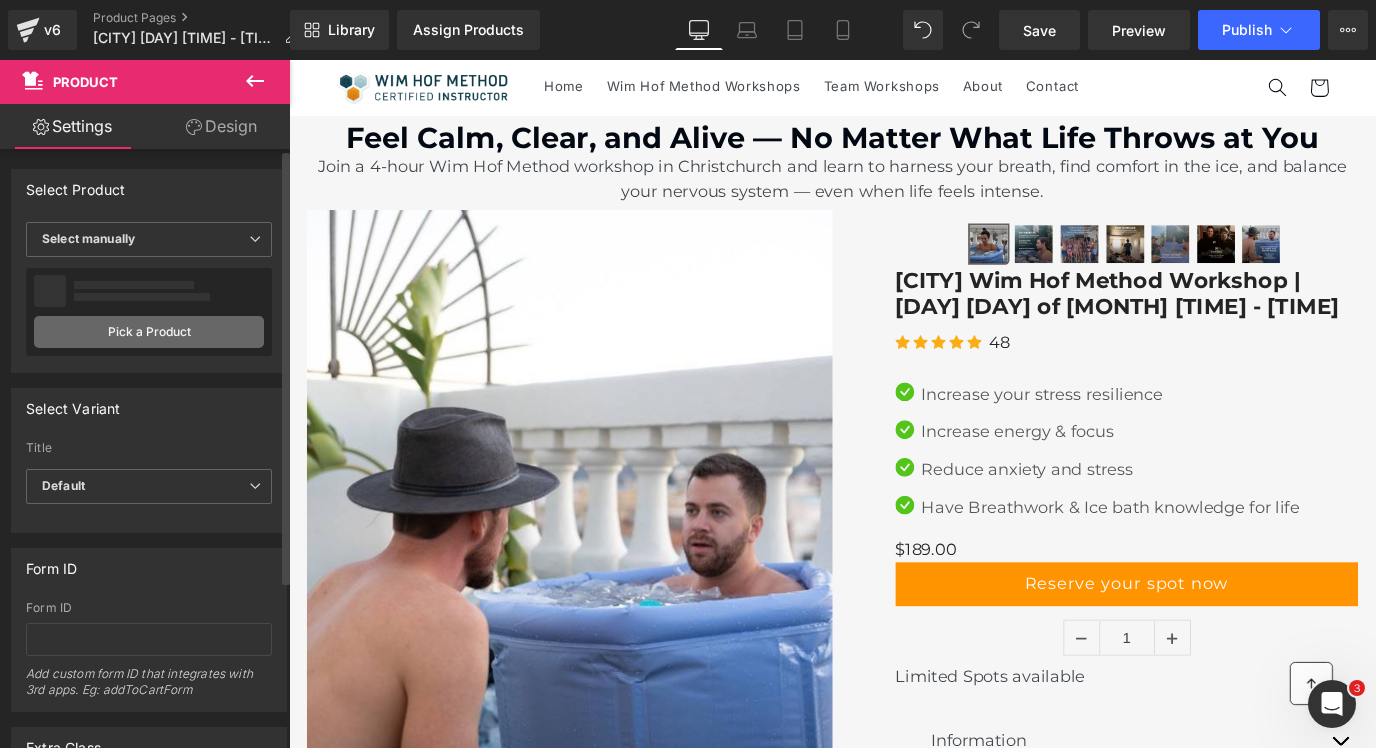 click on "Pick a Product" at bounding box center (149, 332) 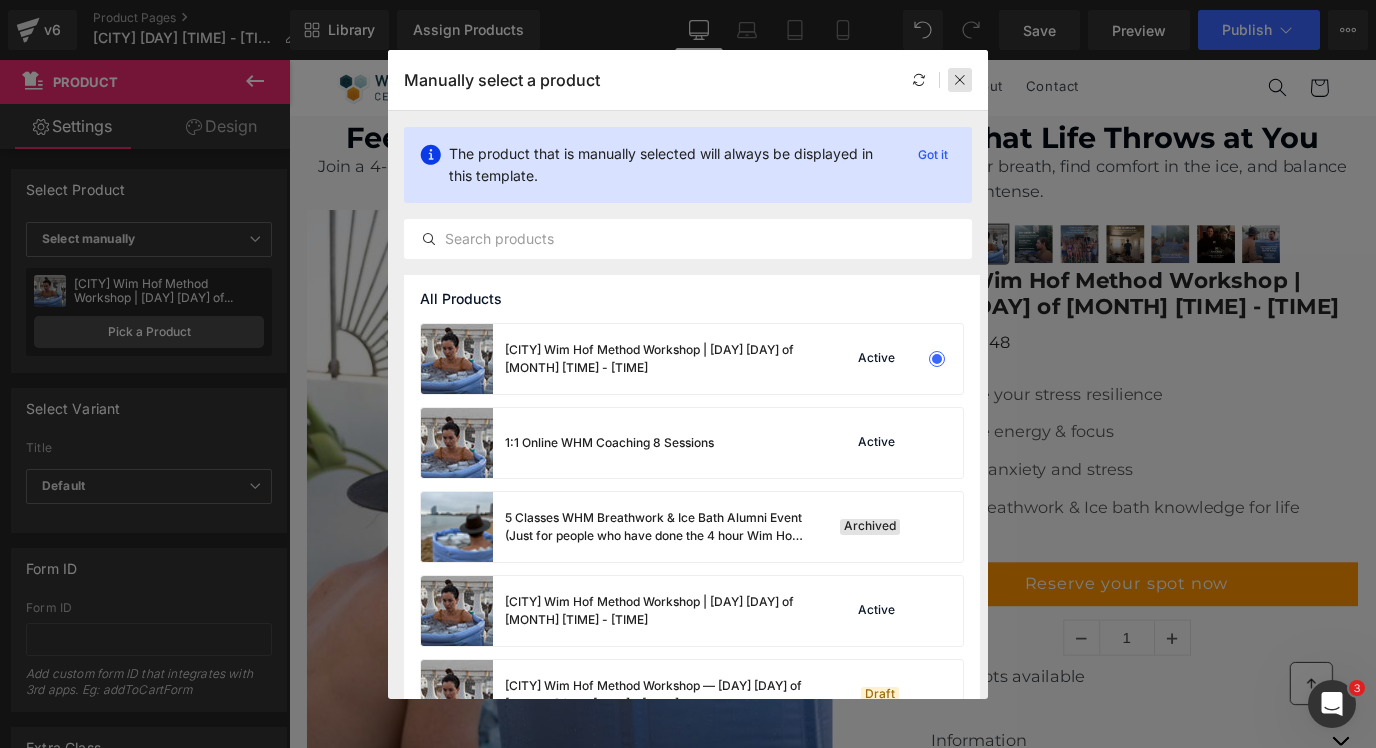 click at bounding box center [960, 80] 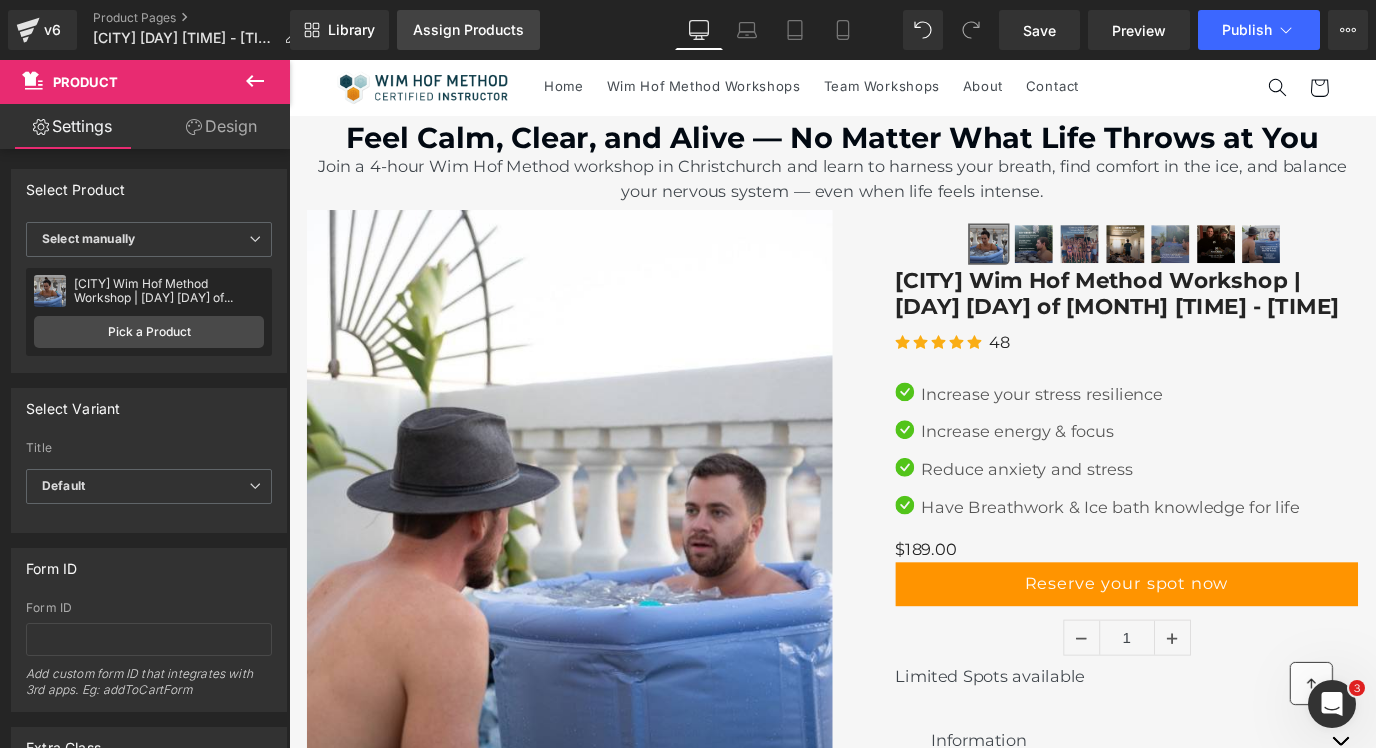 click on "Assign Products" at bounding box center [468, 30] 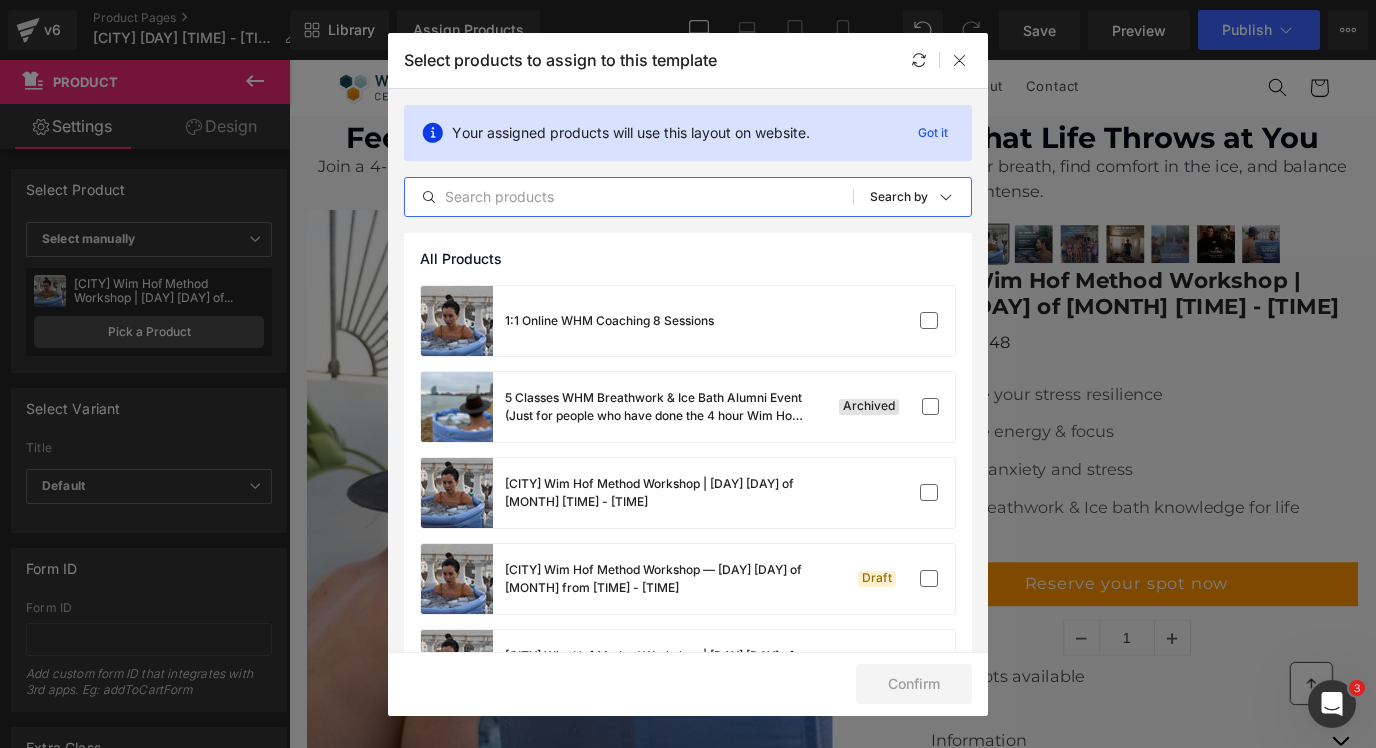 click at bounding box center [629, 197] 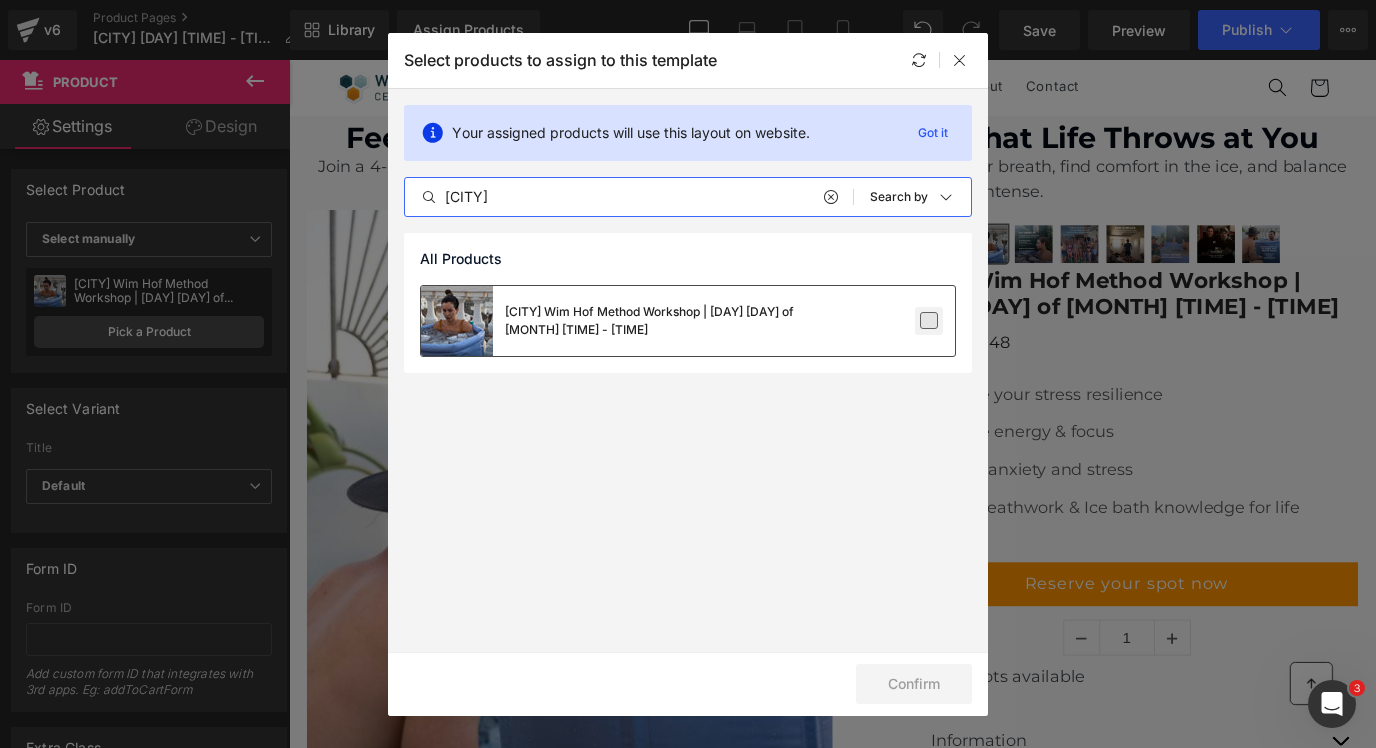 type on "[CITY]" 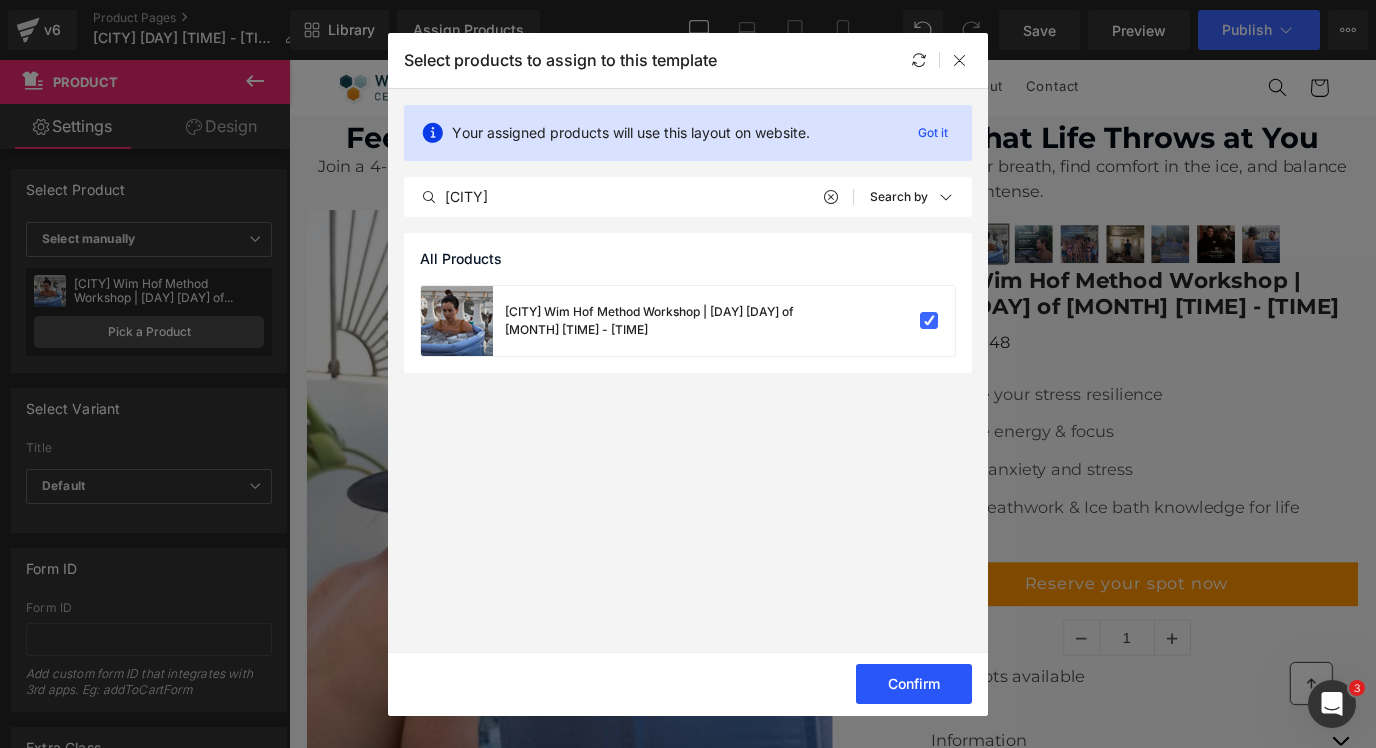 click on "Confirm" at bounding box center (914, 684) 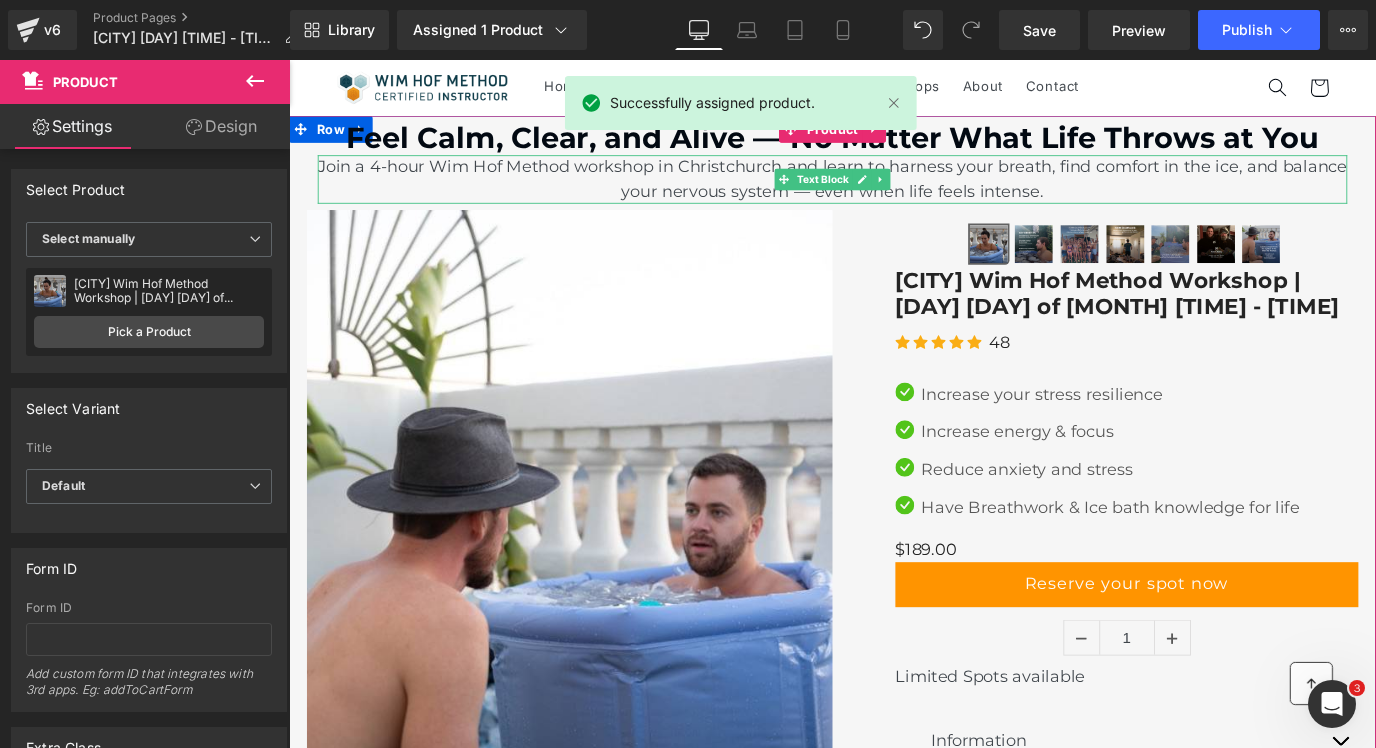click on "Join a 4-hour Wim Hof Method workshop in Christchurch and learn to harness your breath, find comfort in the ice, and balance your nervous system — even when life feels intense." at bounding box center (894, 193) 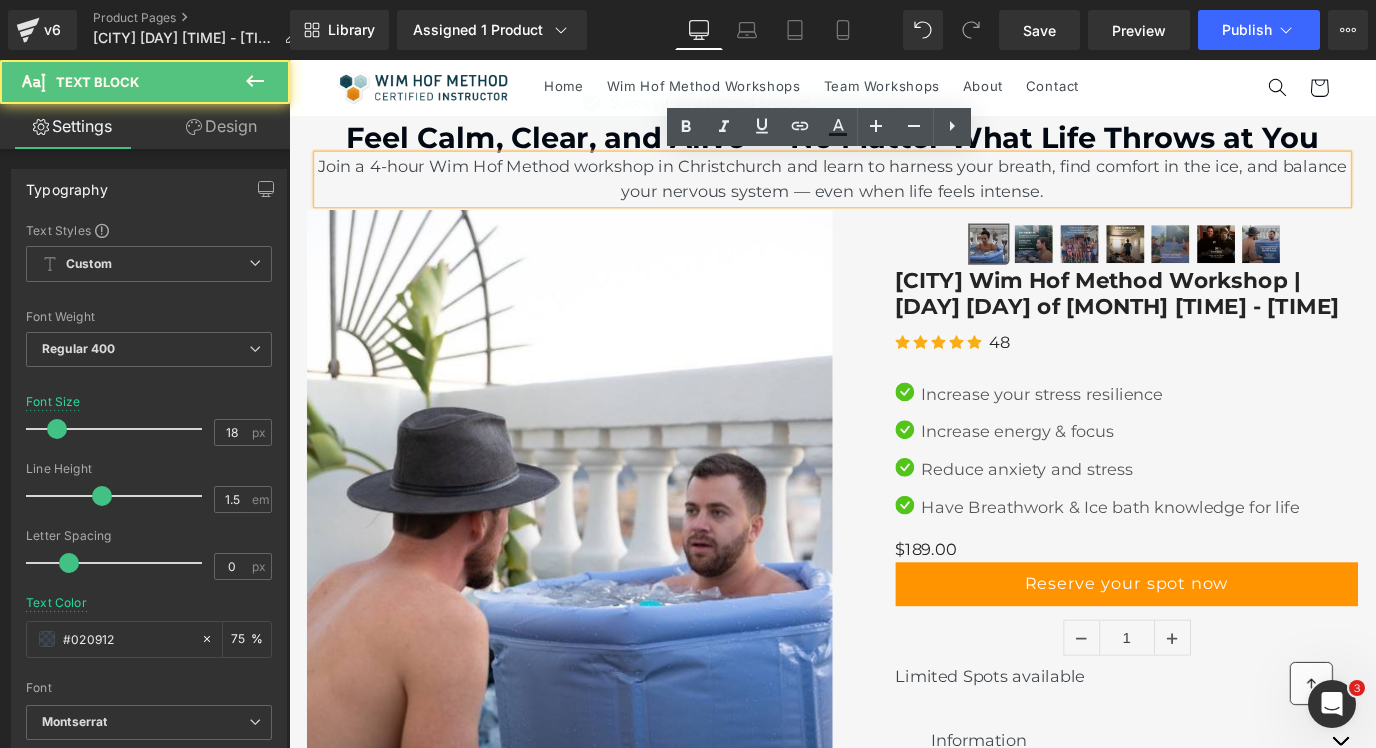 click on "Join a 4-hour Wim Hof Method workshop in Christchurch and learn to harness your breath, find comfort in the ice, and balance your nervous system — even when life feels intense." at bounding box center (894, 193) 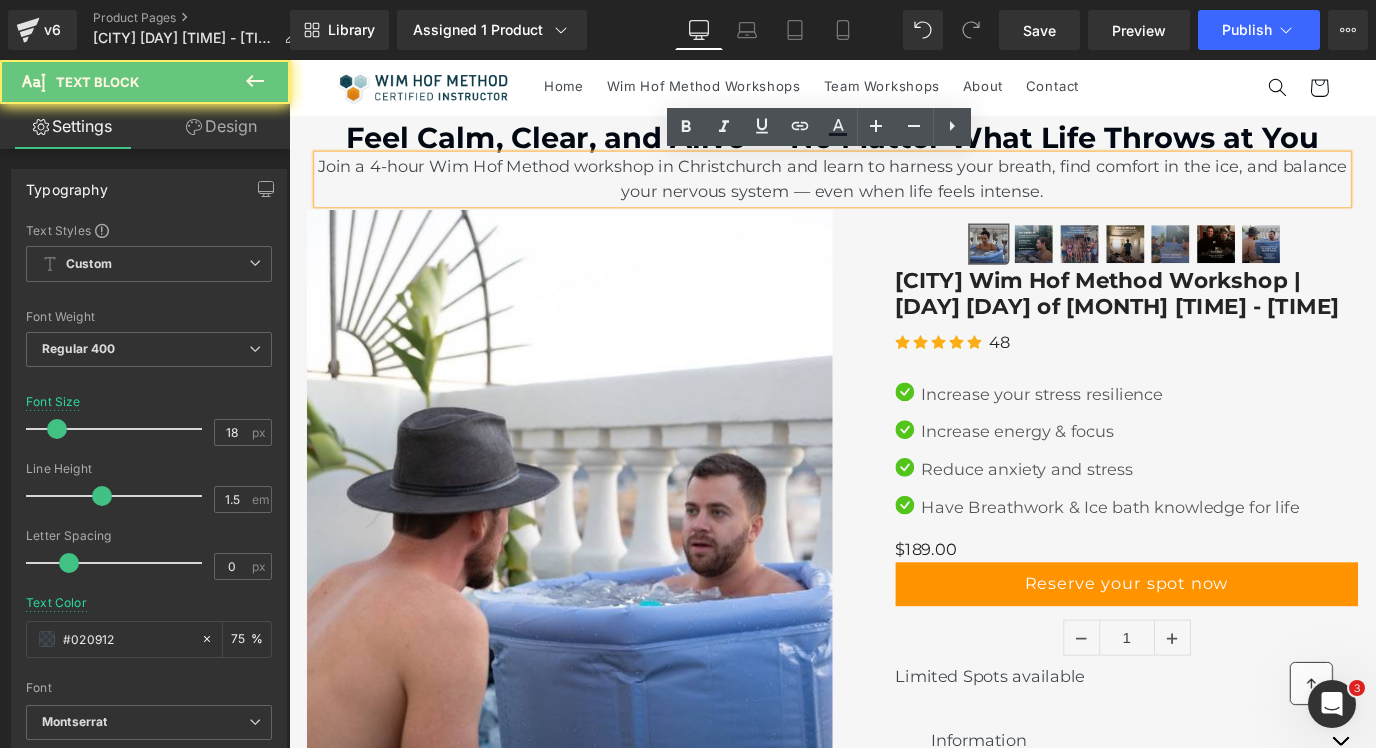 type 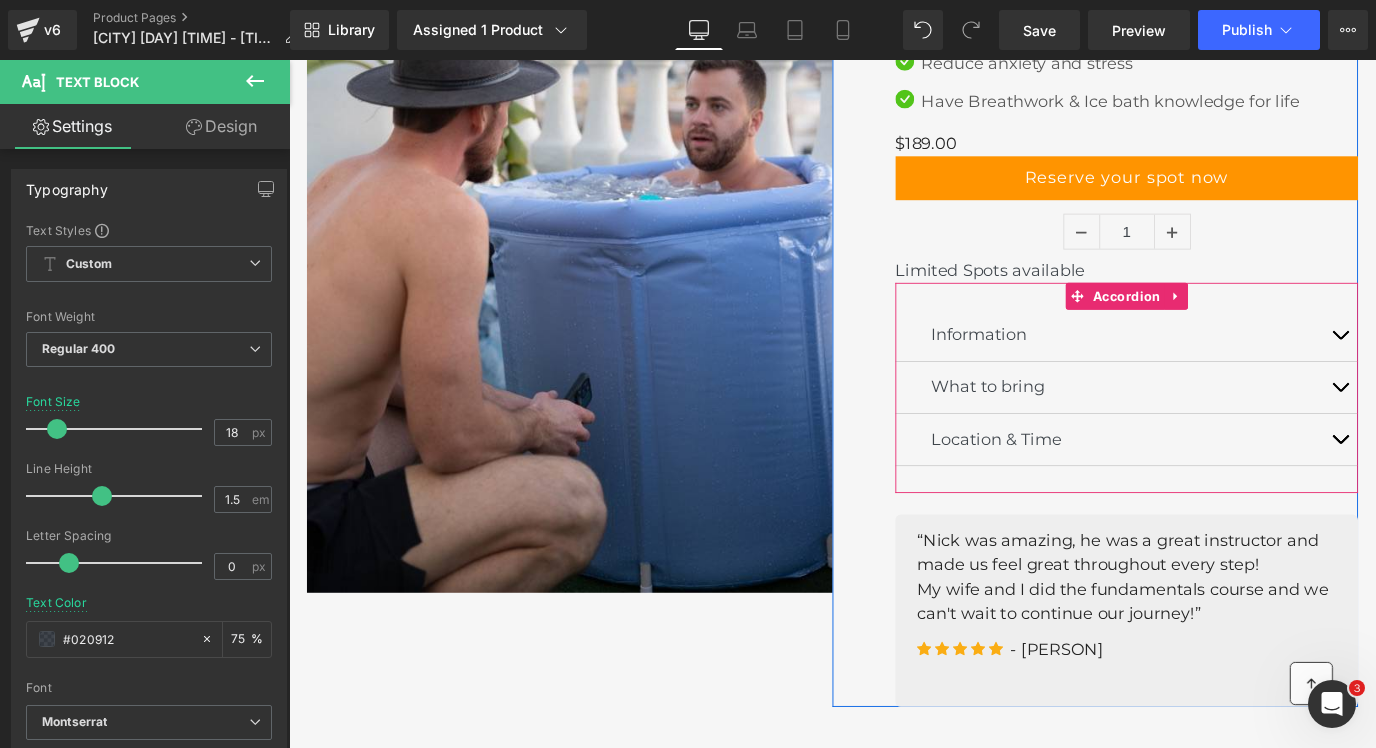 scroll, scrollTop: 481, scrollLeft: 0, axis: vertical 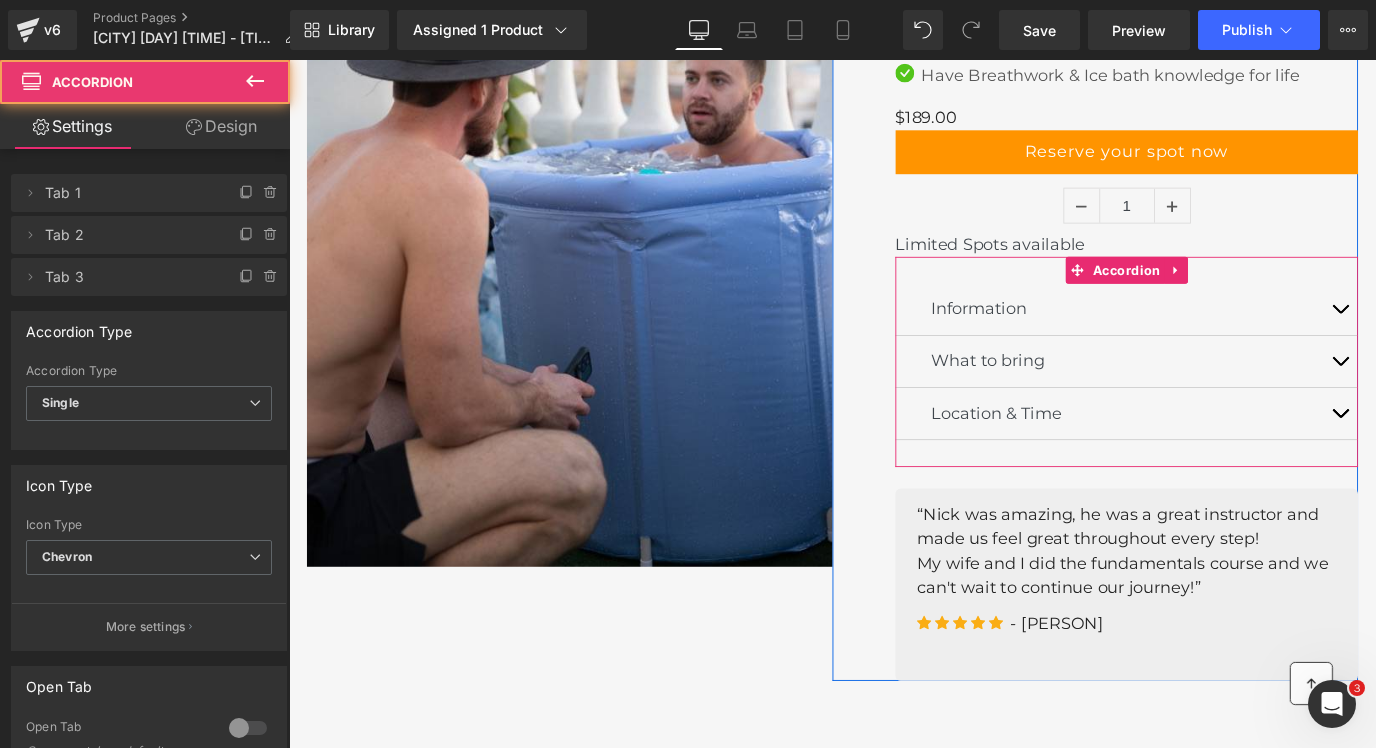 click at bounding box center [1459, 453] 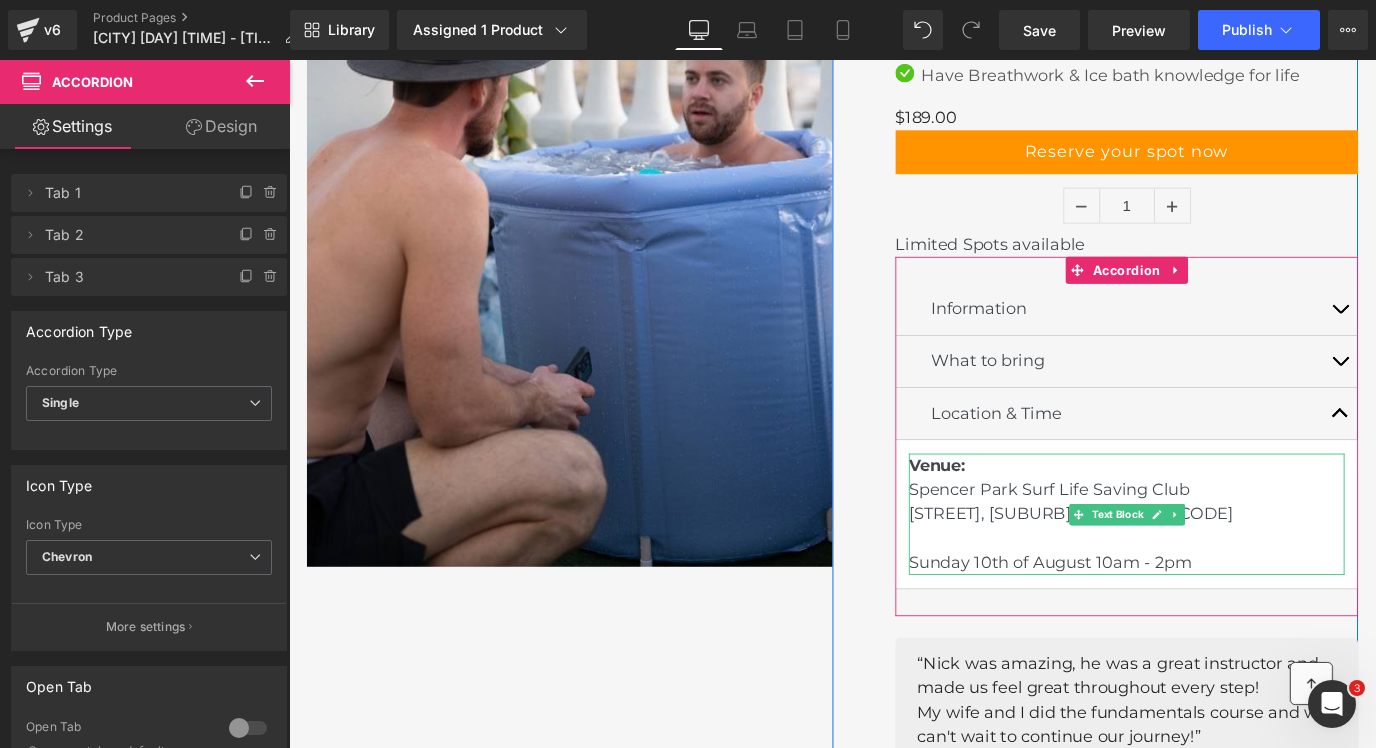 click on "Venue: [BUSINESS NAME] [STREET], [SUBURB], [CITY] [POSTCODE] [DAY] [DAY] of [MONTH] [TIME] - [TIME]" at bounding box center (1221, 565) 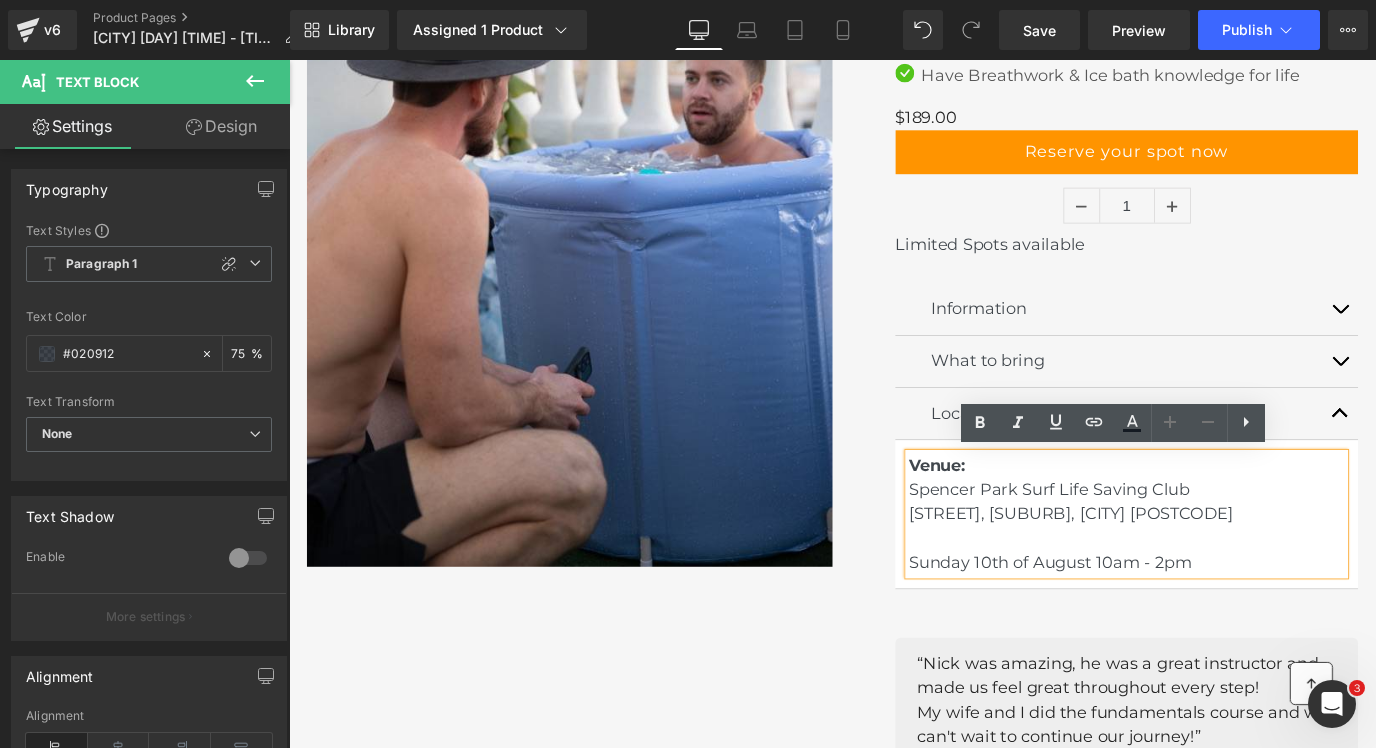 drag, startPoint x: 1405, startPoint y: 561, endPoint x: 972, endPoint y: 567, distance: 433.04156 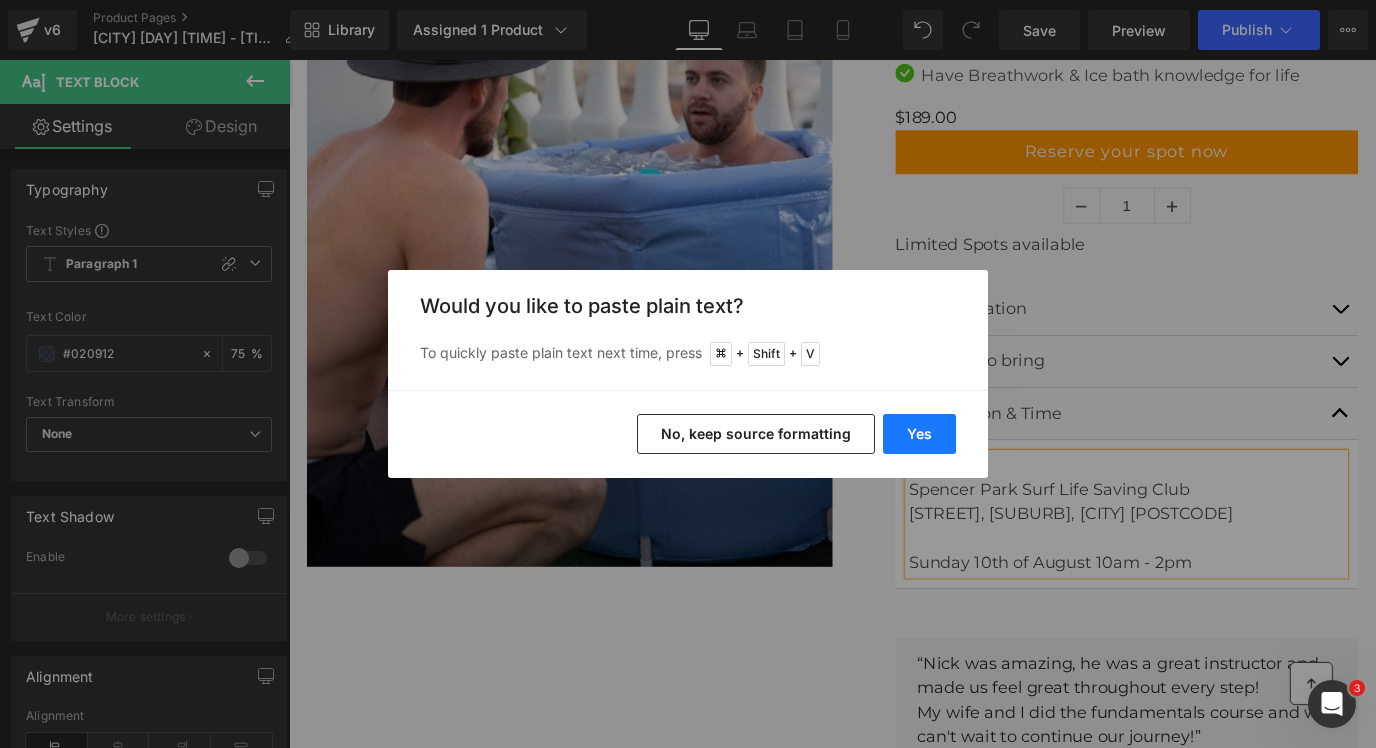 click on "Yes" at bounding box center (919, 434) 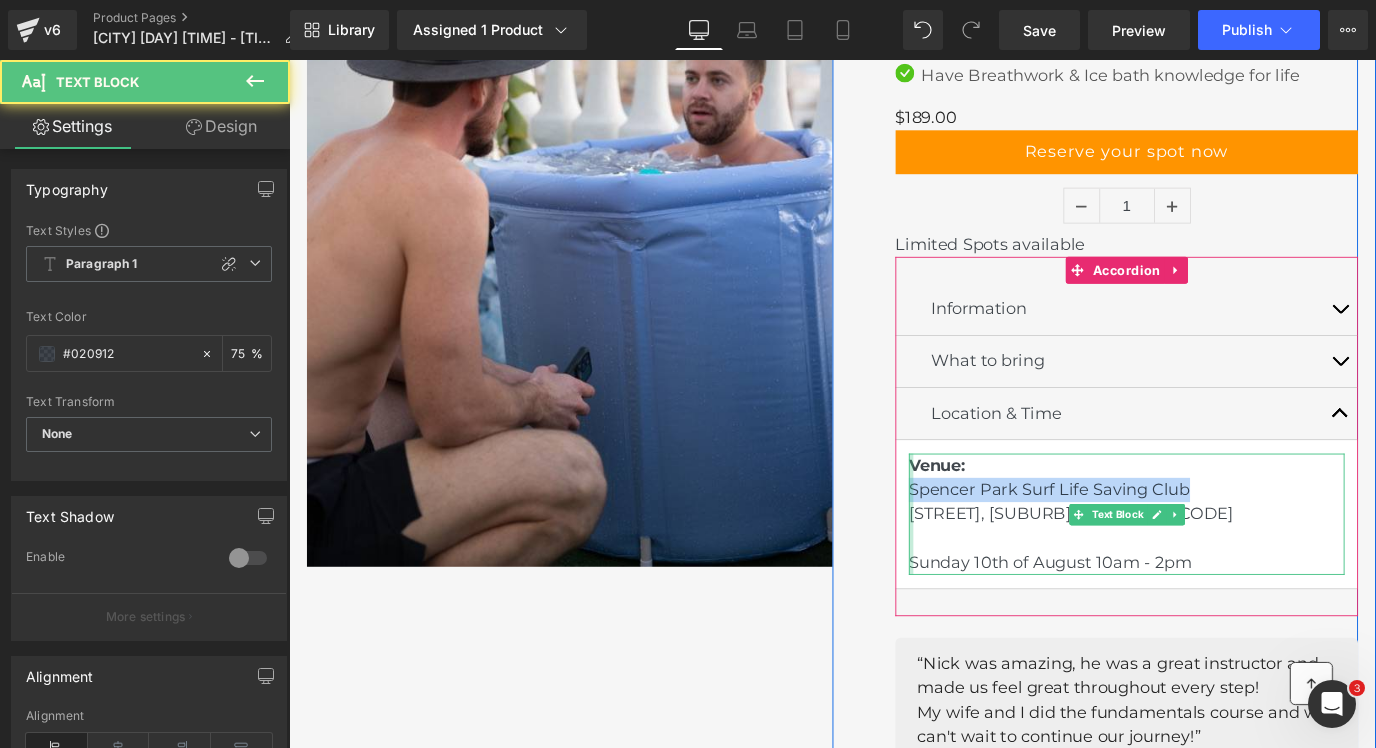 drag, startPoint x: 1301, startPoint y: 536, endPoint x: 980, endPoint y: 539, distance: 321.014 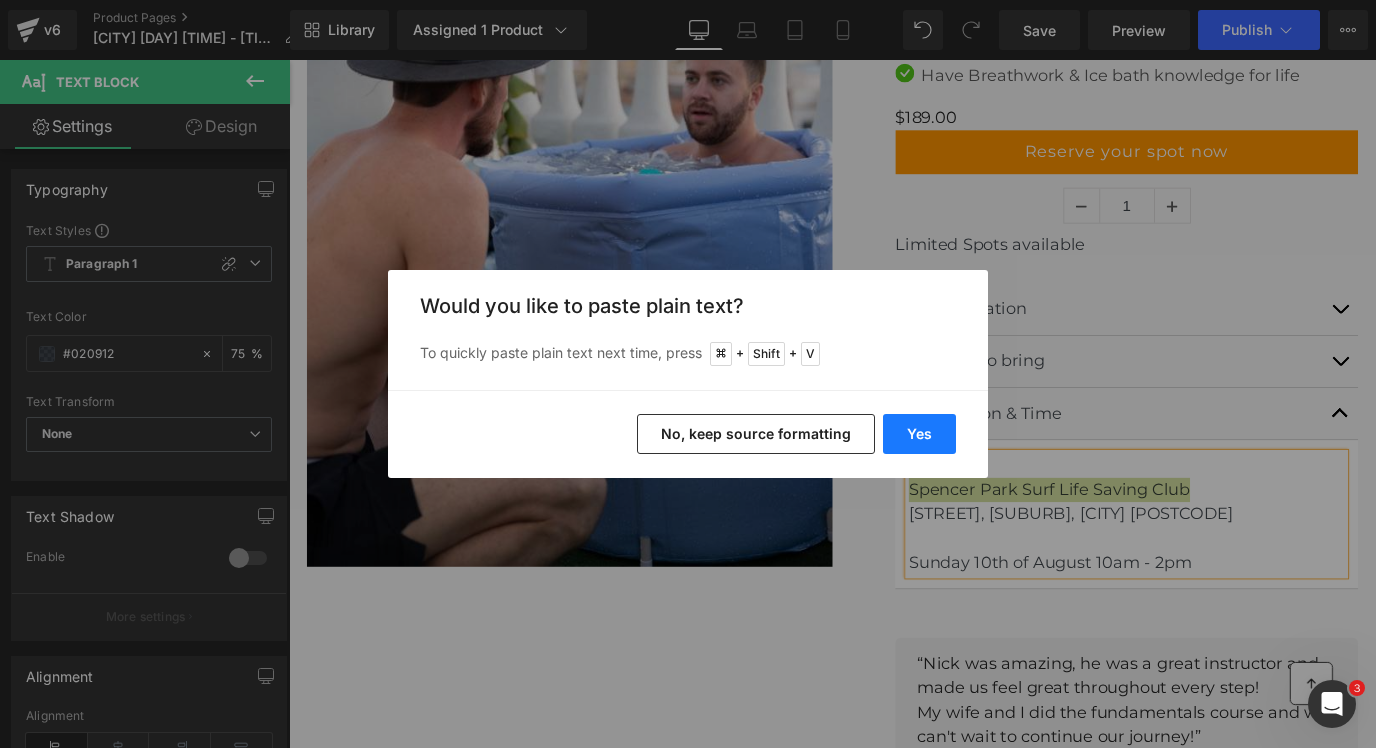 click on "Yes" at bounding box center [919, 434] 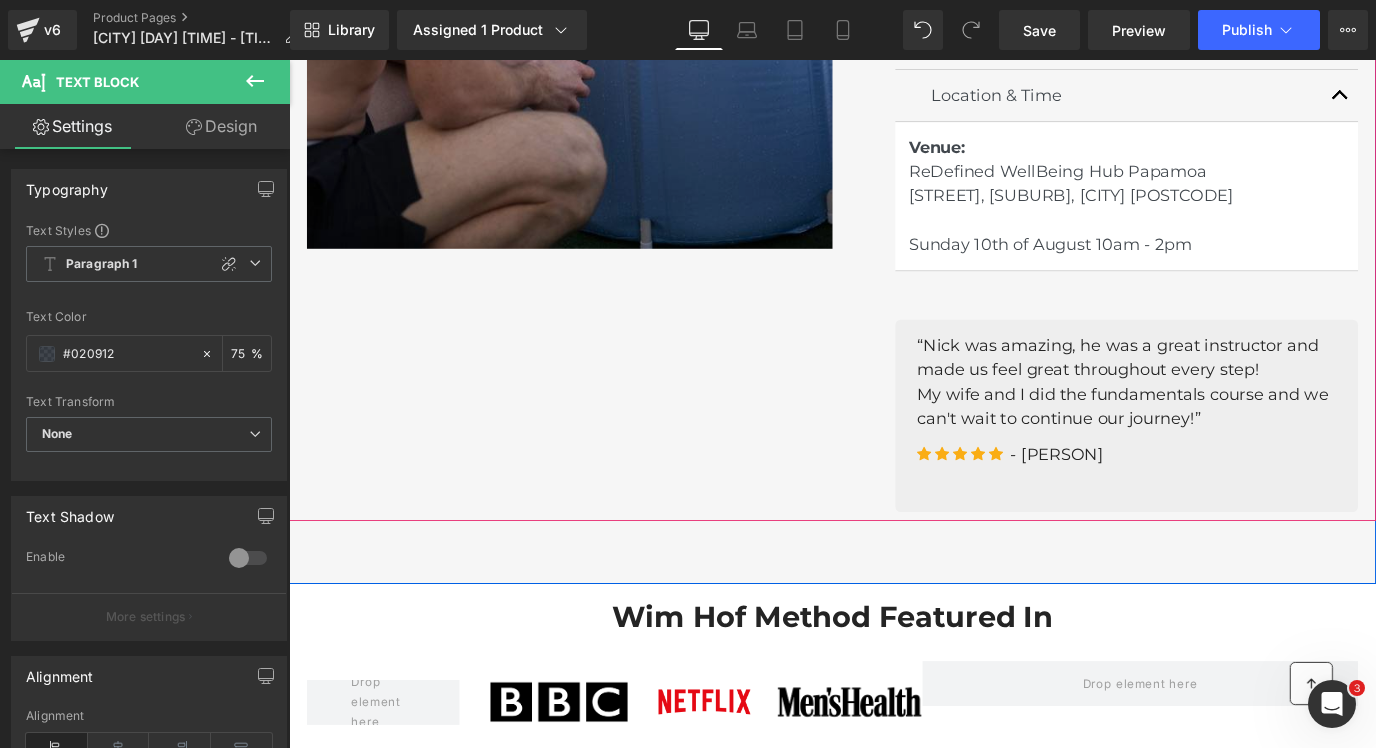 scroll, scrollTop: 416, scrollLeft: 0, axis: vertical 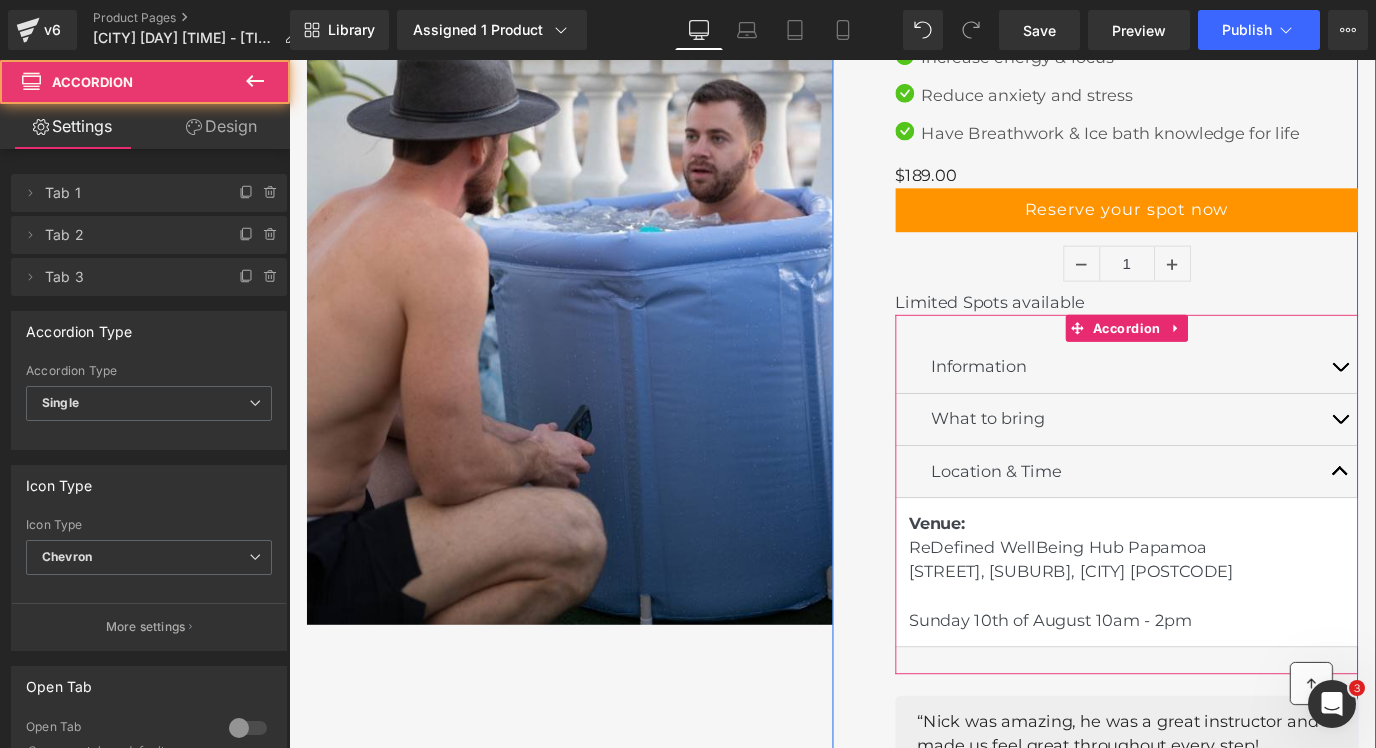 click at bounding box center (1459, 523) 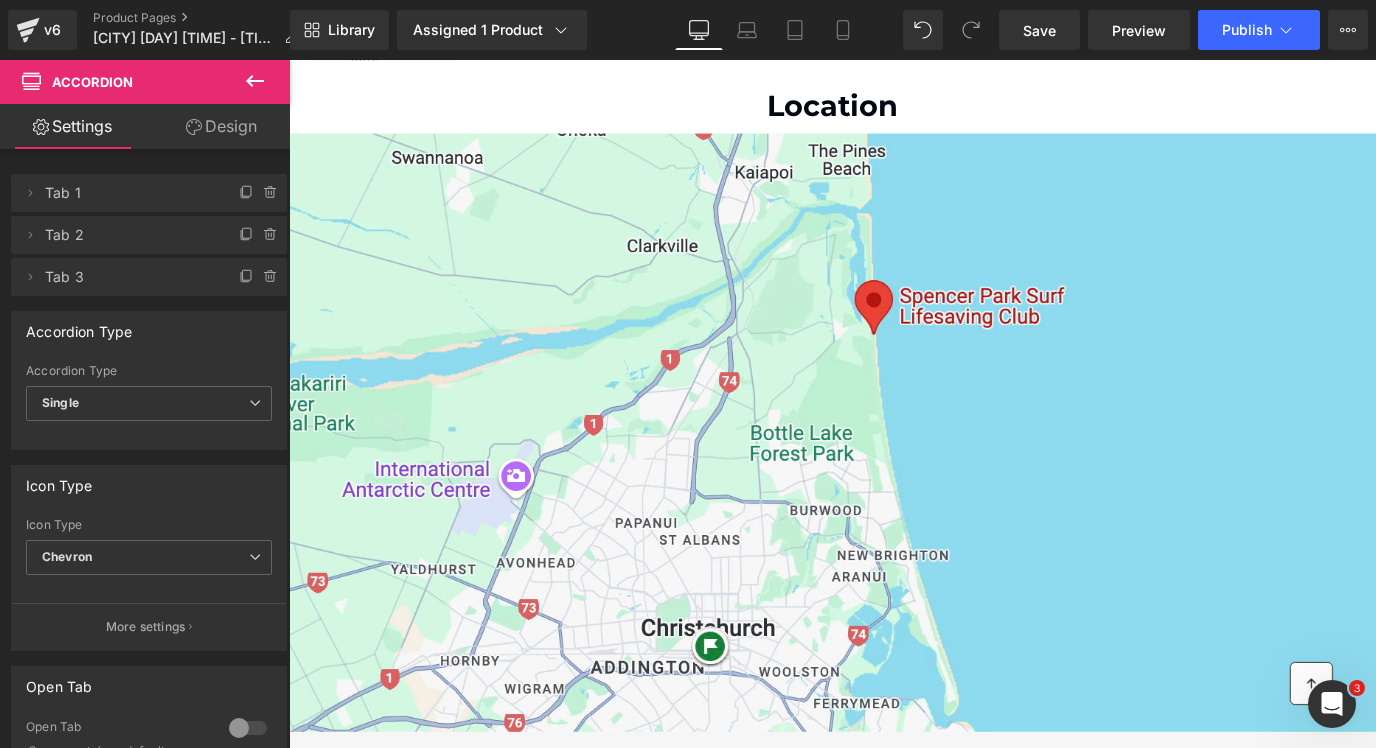 scroll, scrollTop: 1479, scrollLeft: 0, axis: vertical 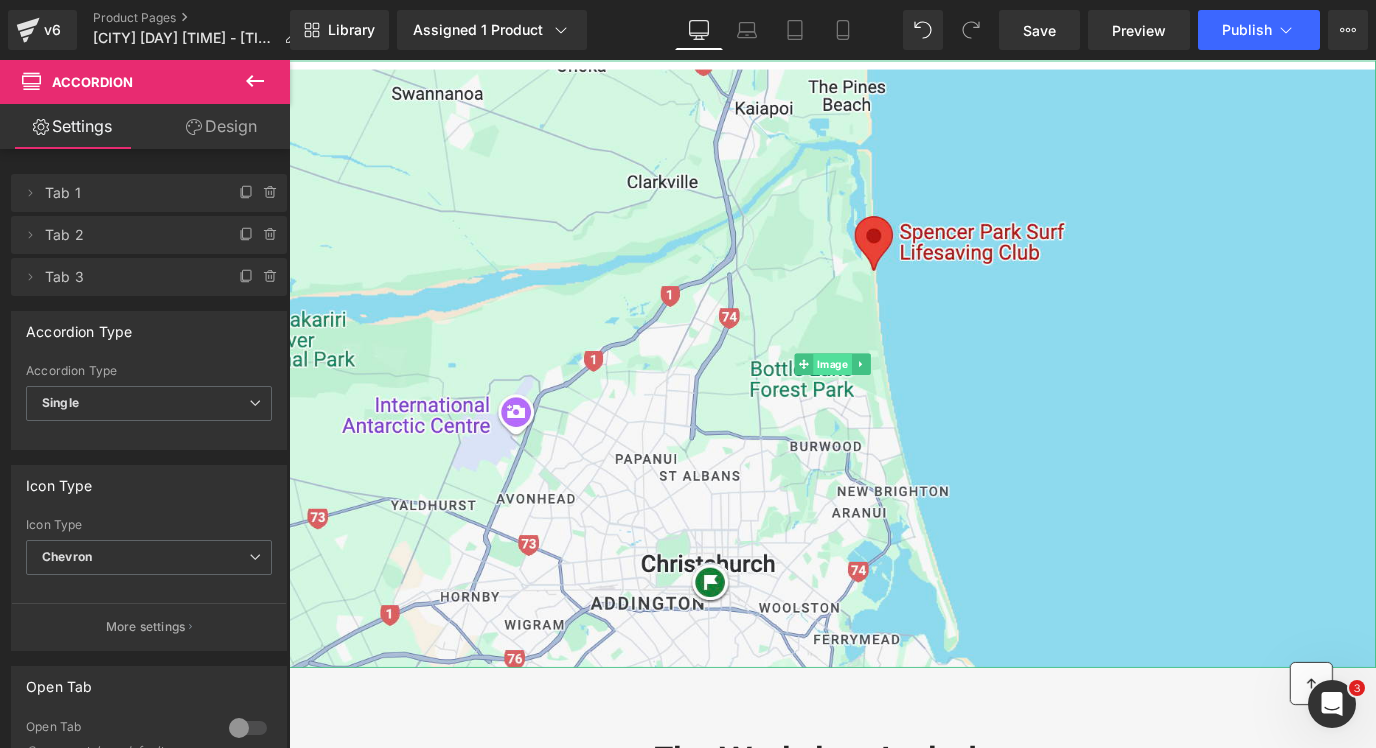 click on "Image" at bounding box center (894, 399) 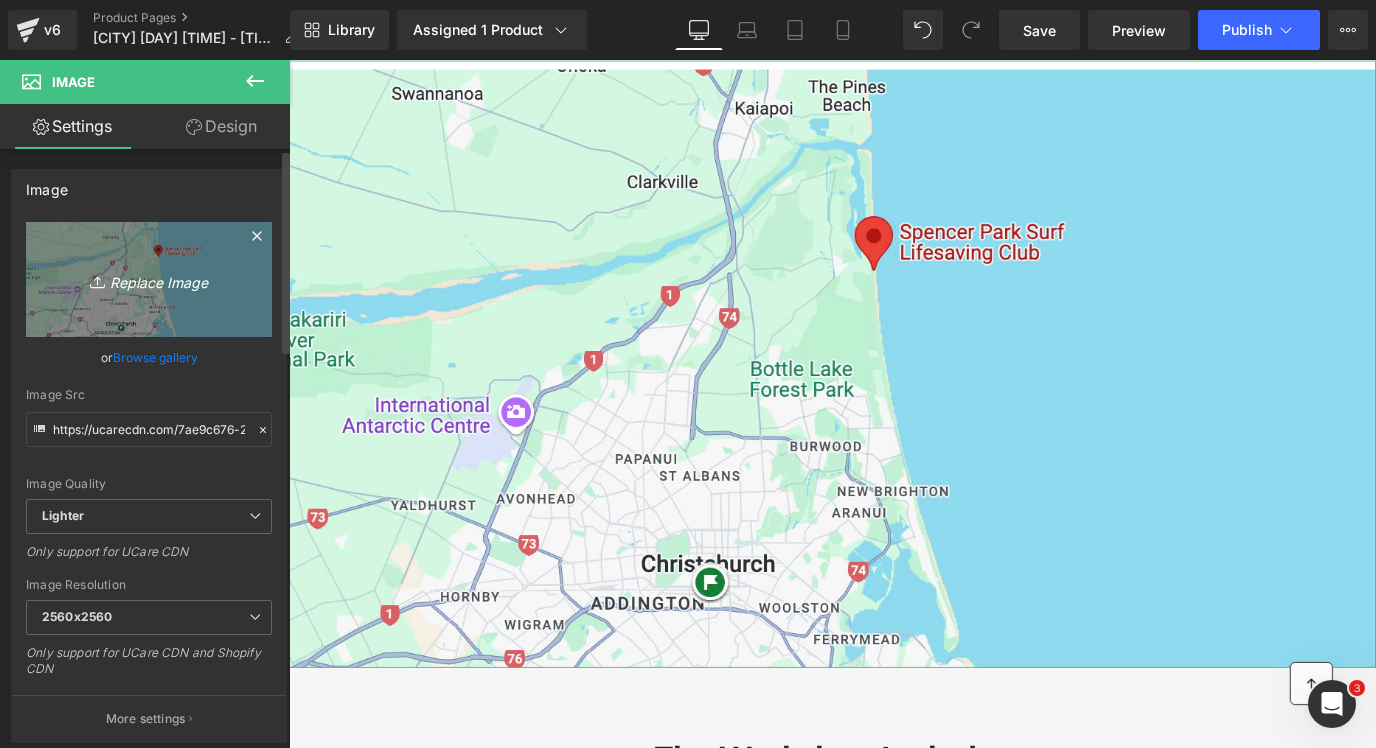 click on "Replace Image" at bounding box center (149, 279) 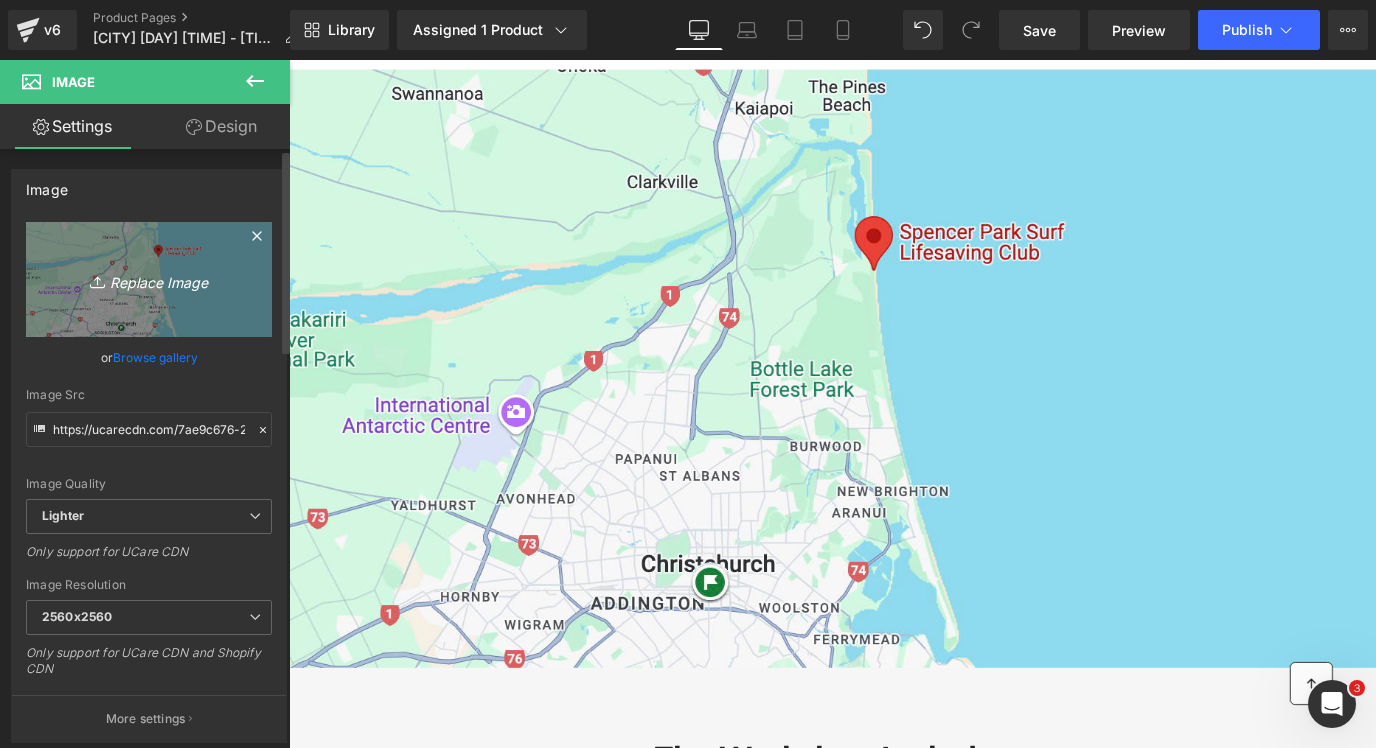 type on "C:\fakepath\Screenshot [YEAR]-[MONTH]-[DAY] at 16.35.42.png" 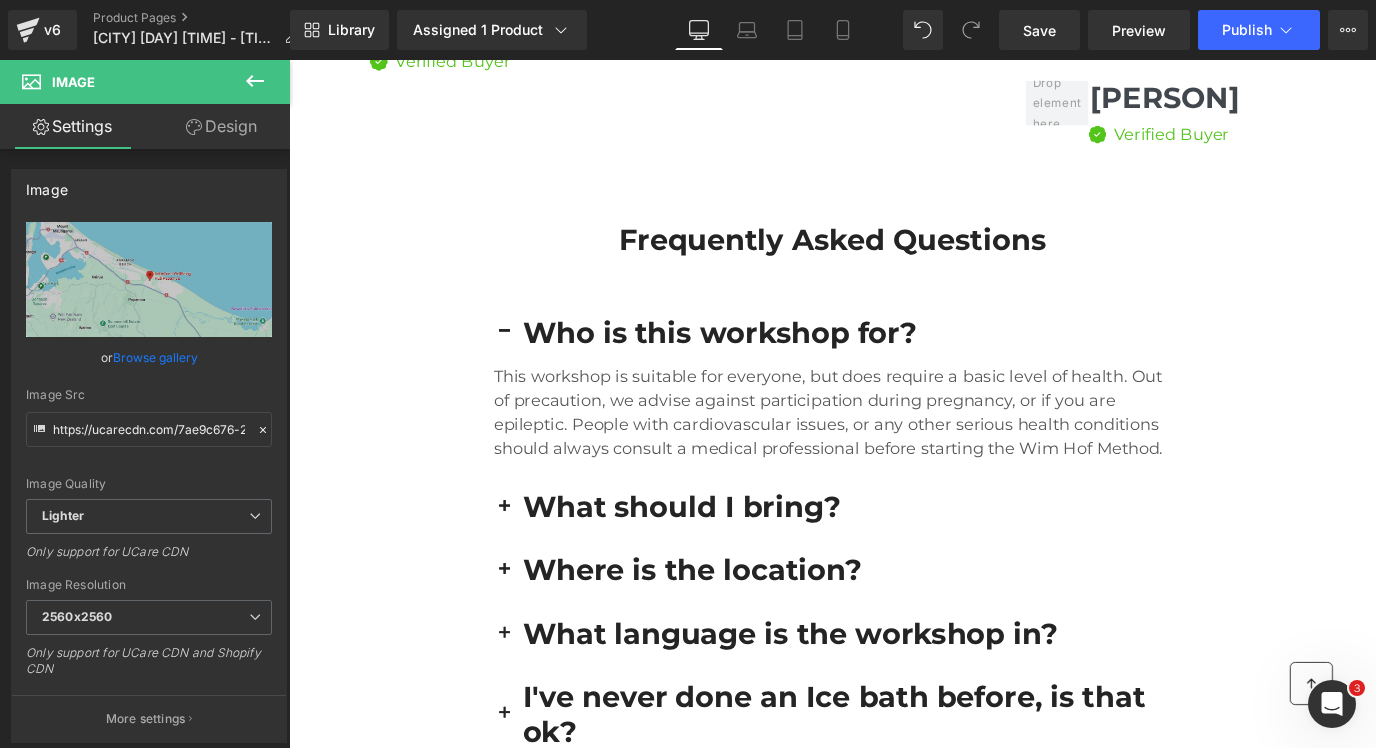 scroll, scrollTop: 5256, scrollLeft: 0, axis: vertical 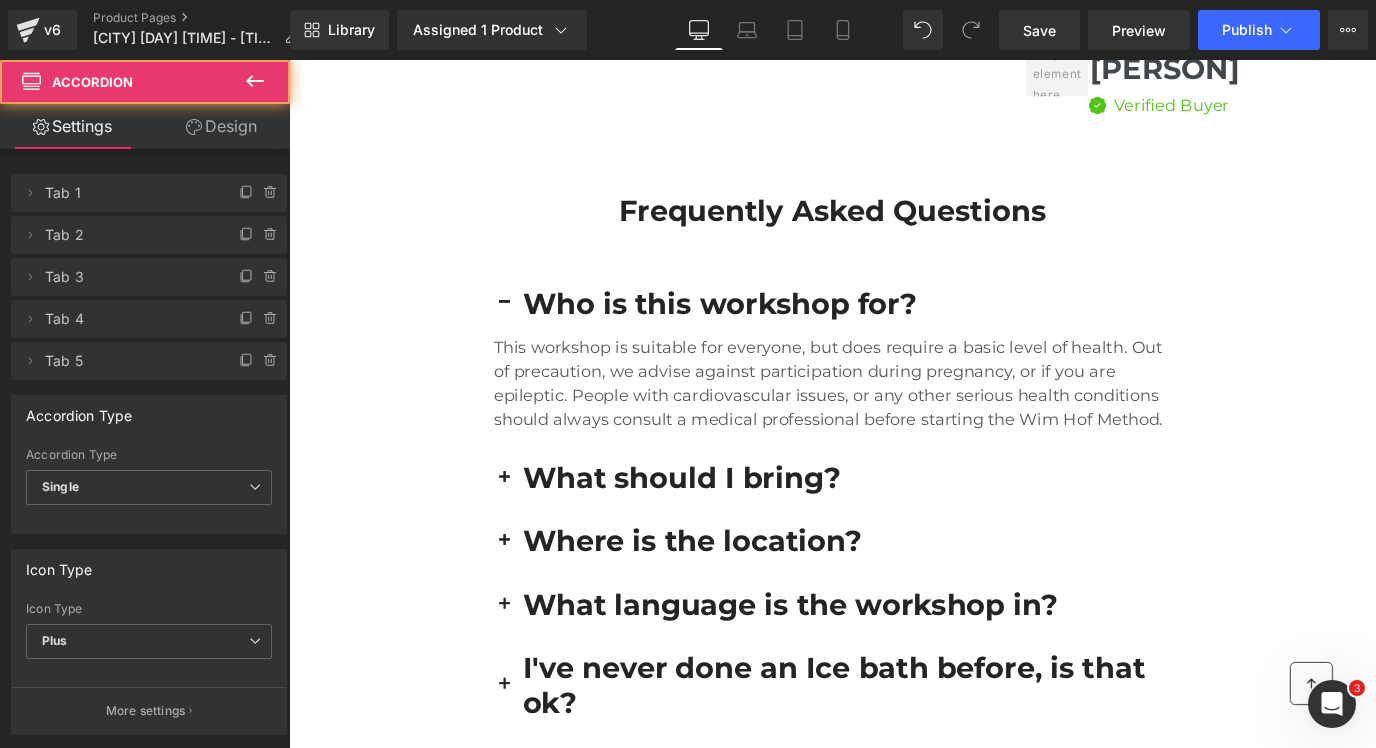 click at bounding box center [529, 332] 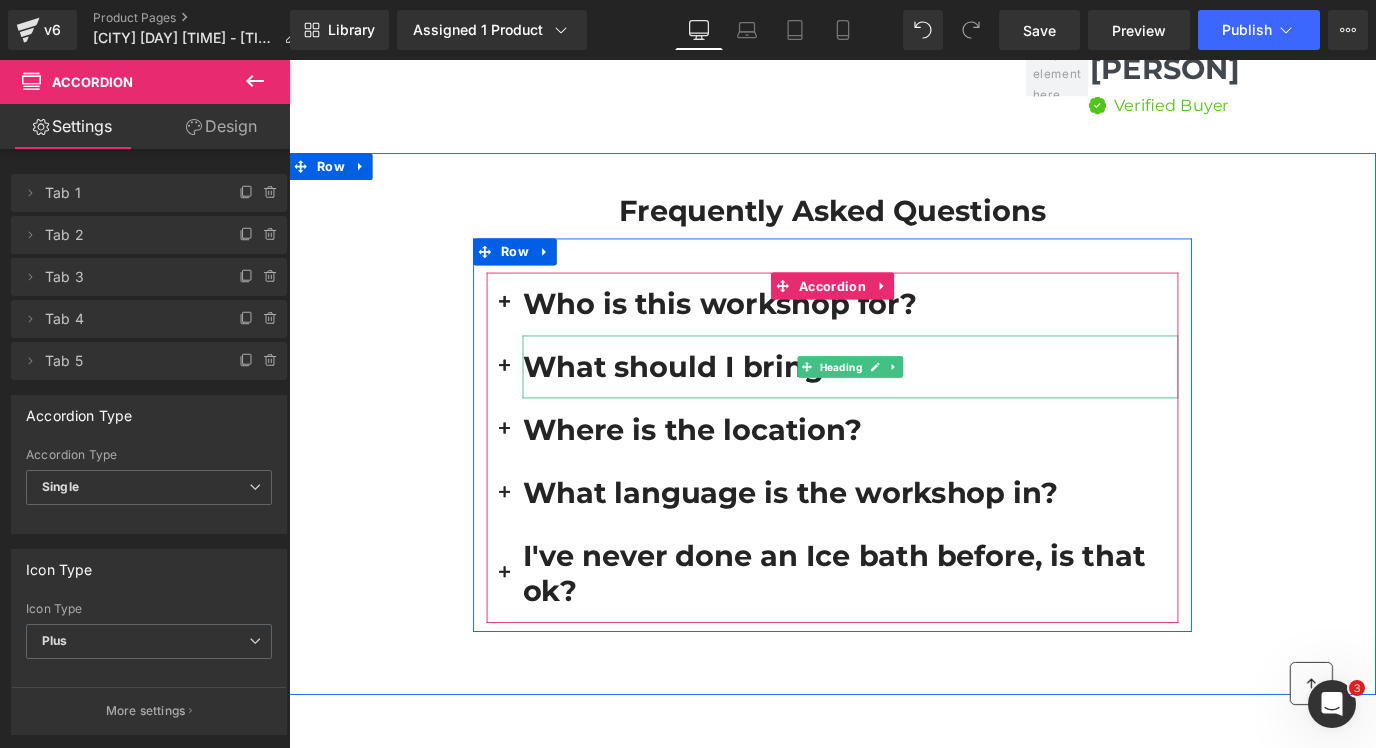 scroll, scrollTop: 5288, scrollLeft: 0, axis: vertical 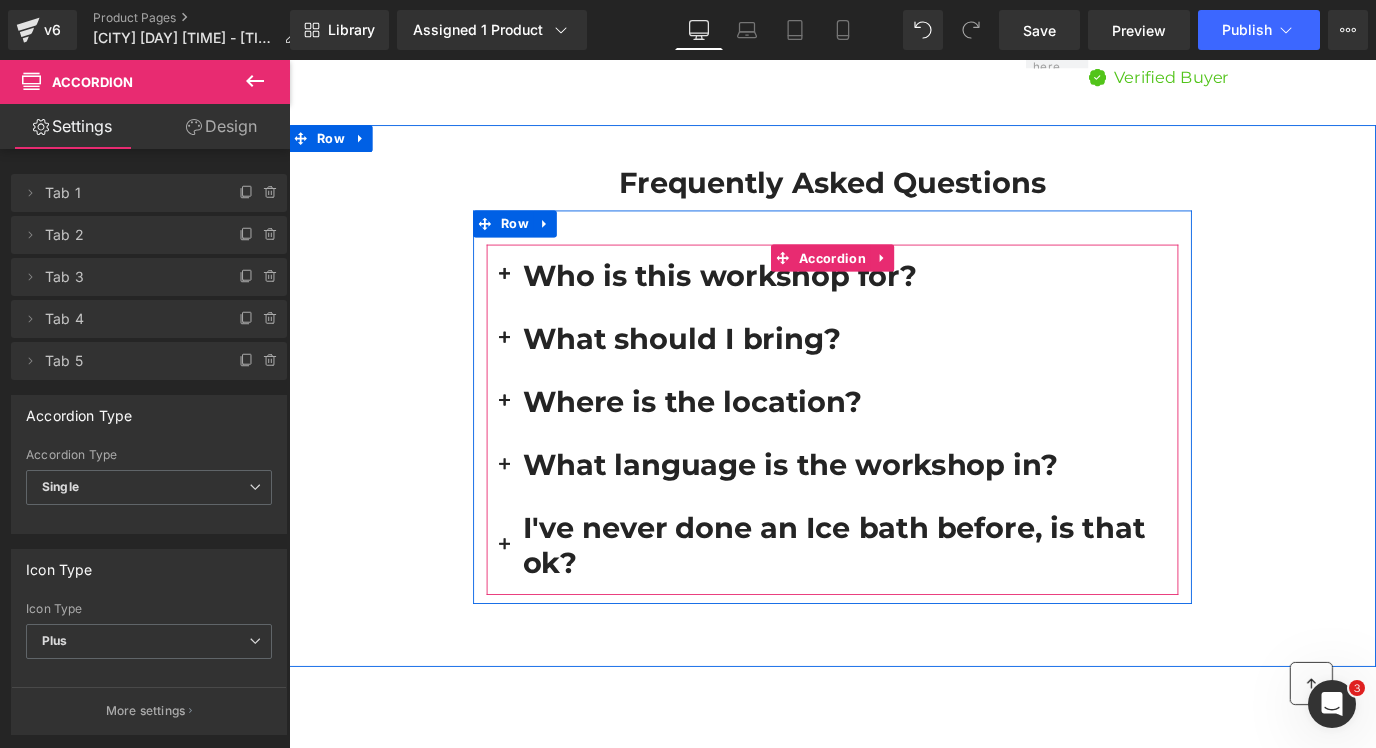 click at bounding box center [529, 445] 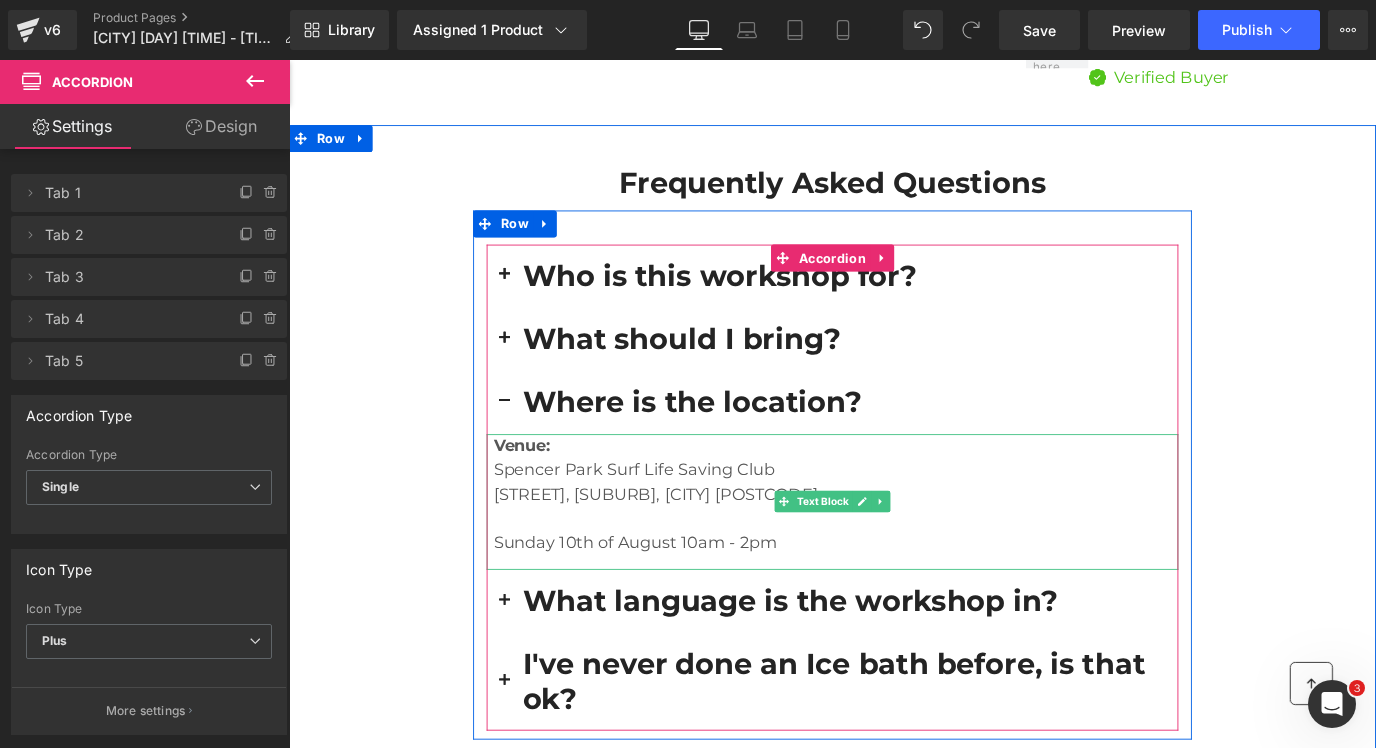click on "Sunday 10th of August 10am - 2pm" at bounding box center (898, 597) 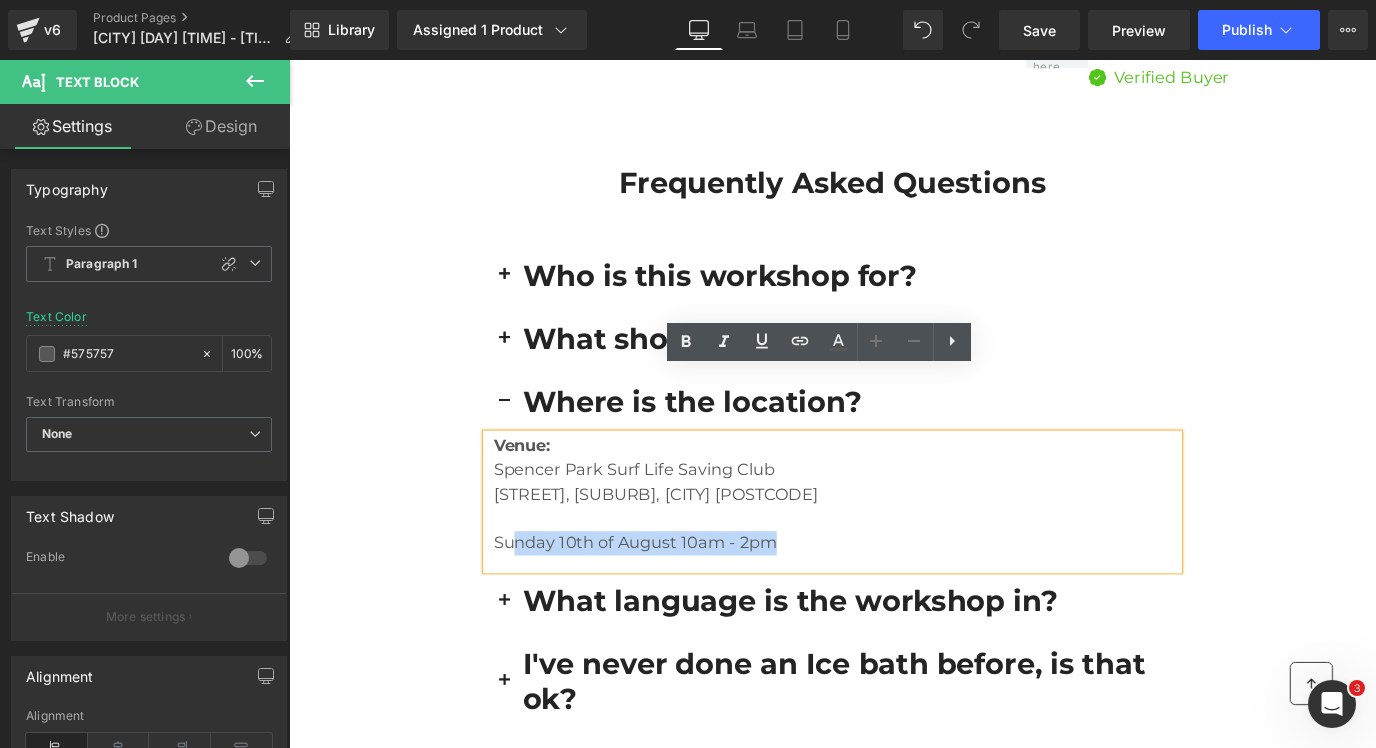 drag, startPoint x: 854, startPoint y: 526, endPoint x: 537, endPoint y: 520, distance: 317.05676 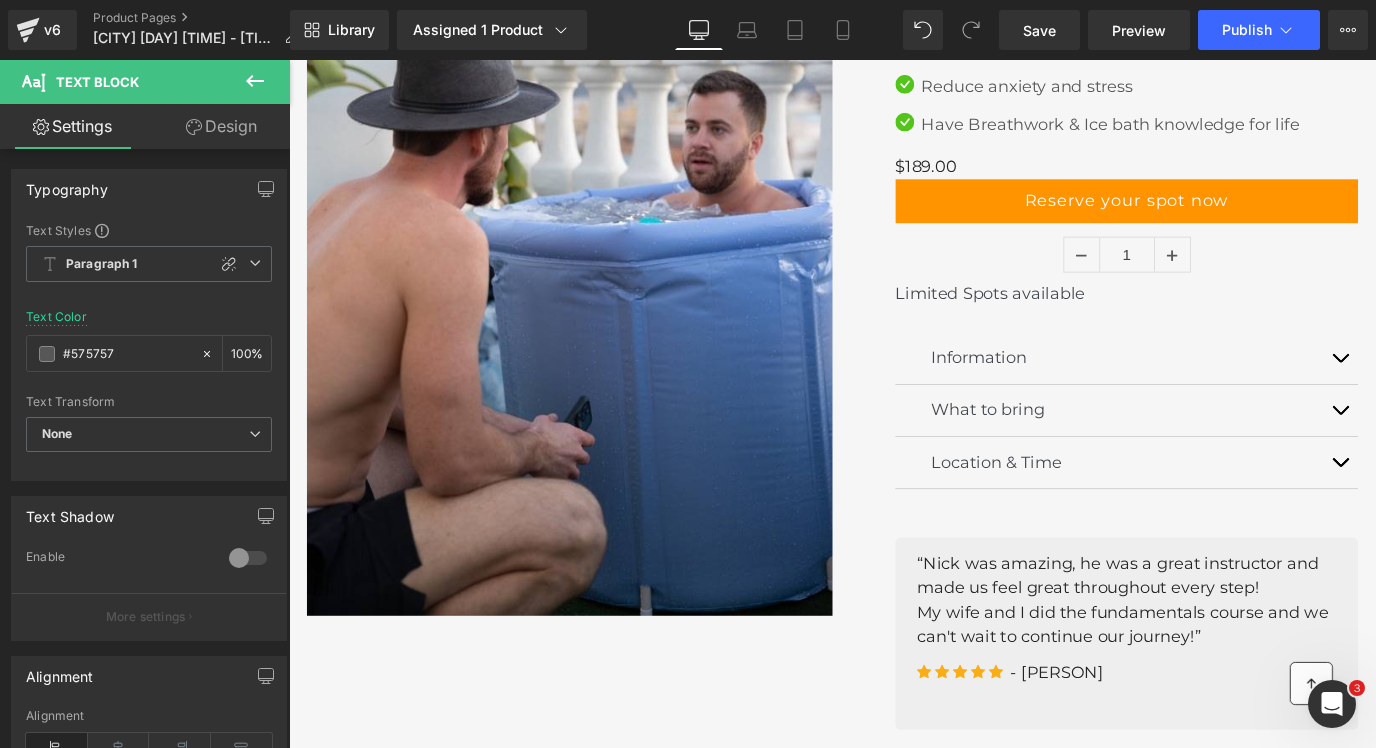 scroll, scrollTop: 362, scrollLeft: 0, axis: vertical 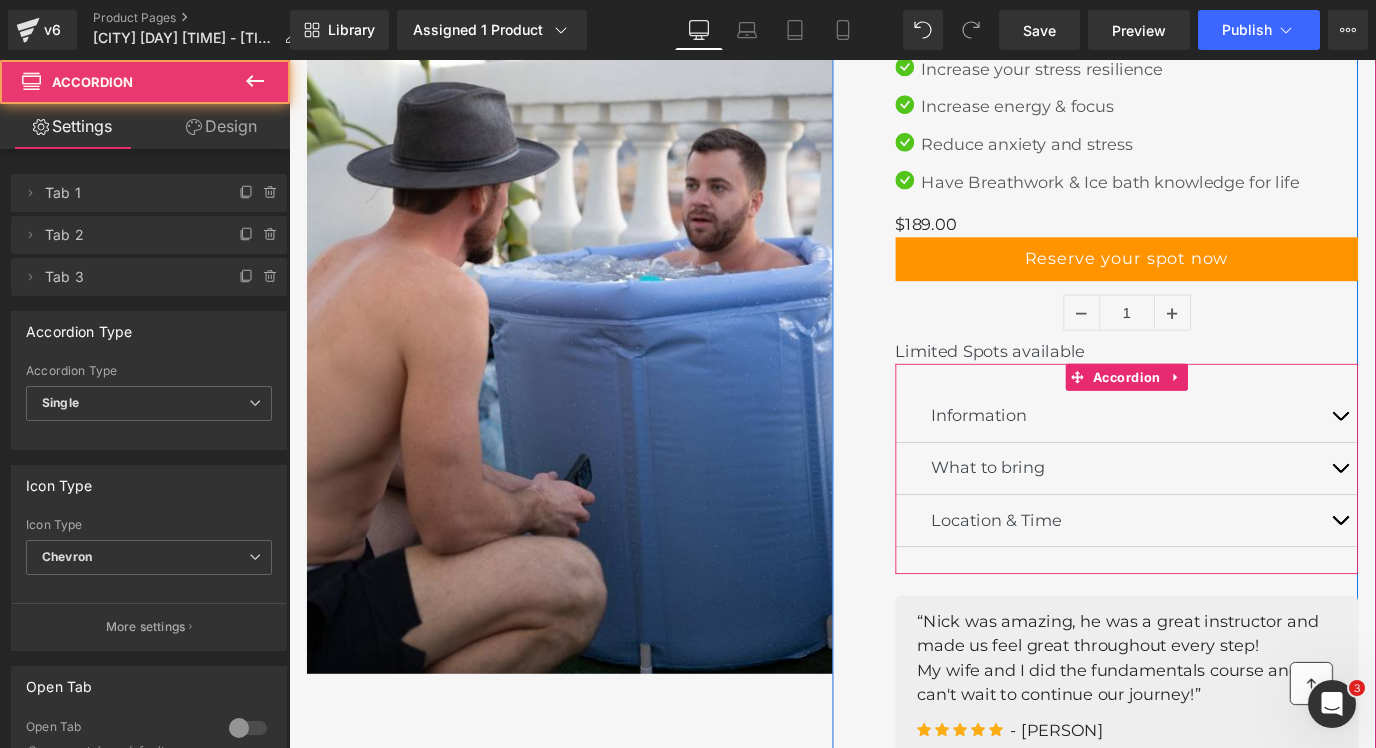 click at bounding box center (1459, 572) 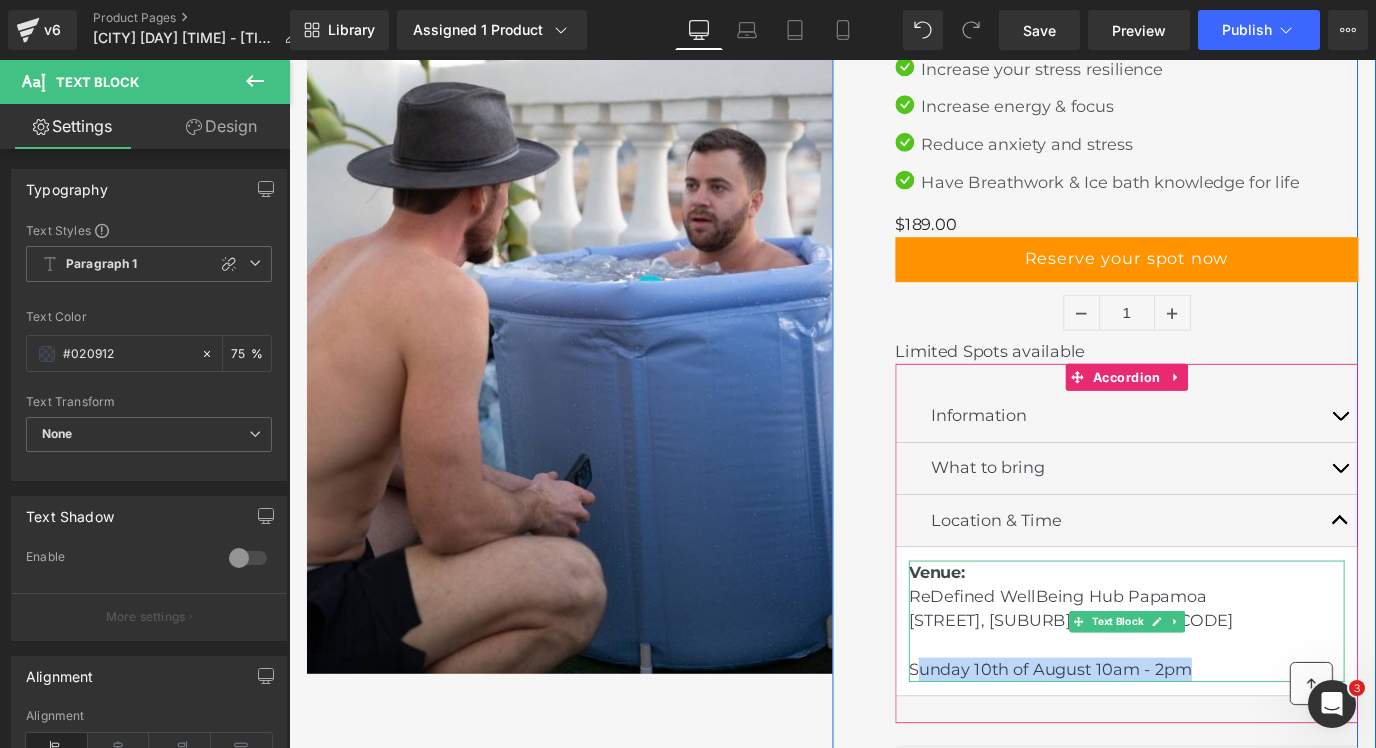 drag, startPoint x: 1300, startPoint y: 736, endPoint x: 992, endPoint y: 730, distance: 308.05844 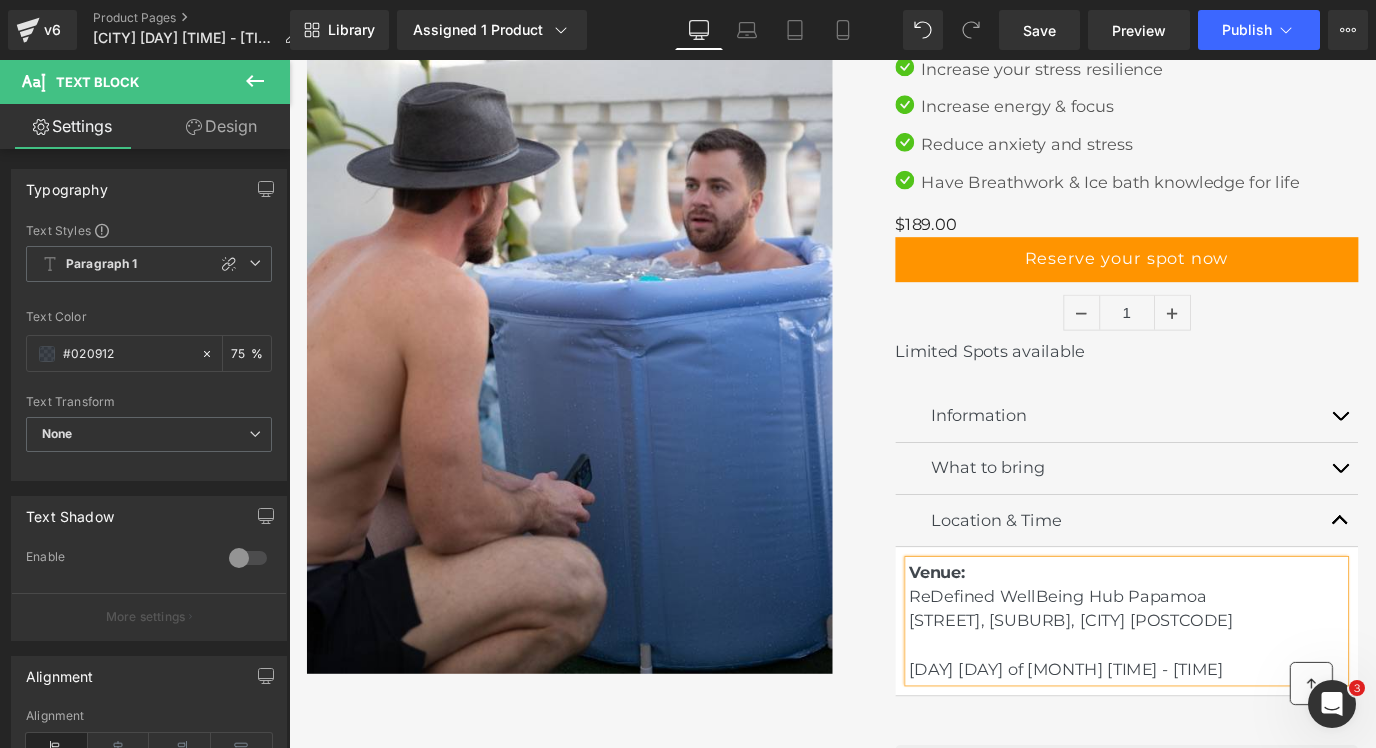 drag, startPoint x: 1354, startPoint y: 687, endPoint x: 984, endPoint y: 649, distance: 371.94623 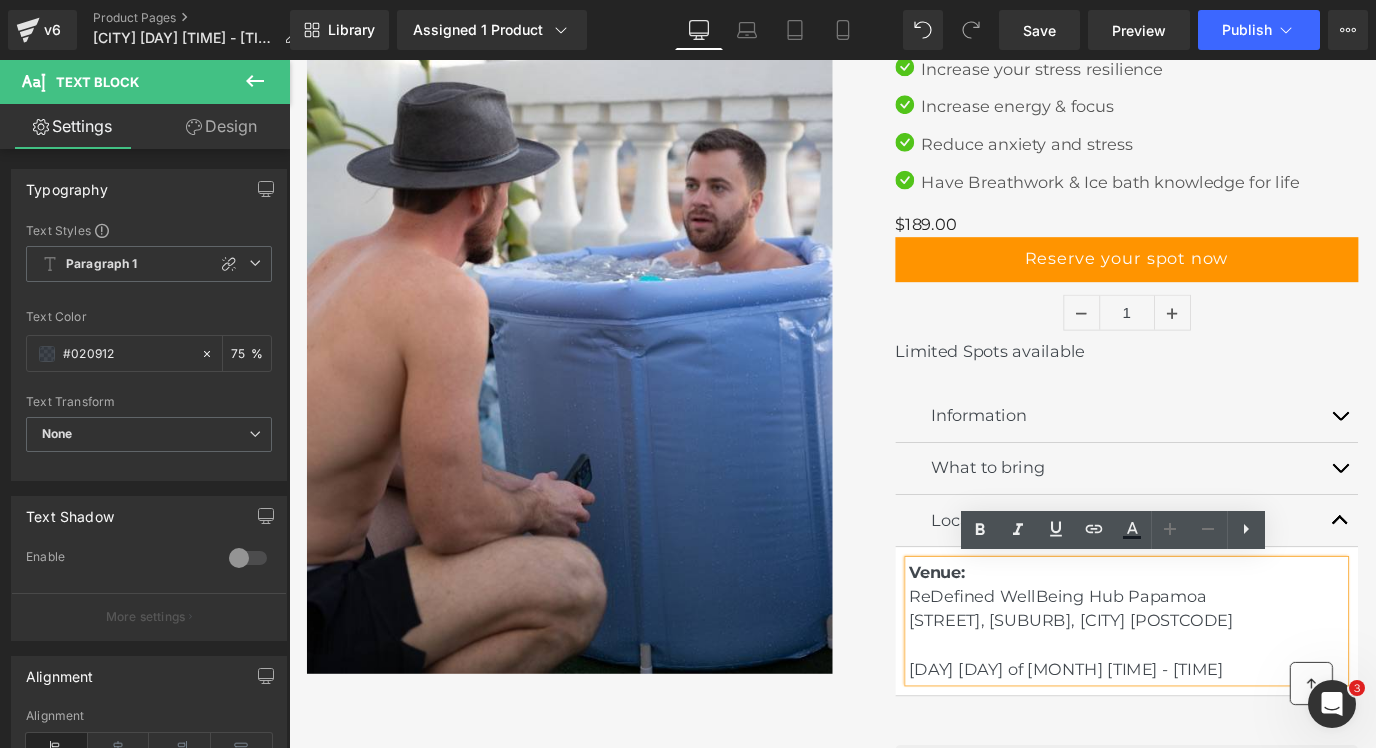 copy on "[BUSINESS NAME] [STREET], [SUBURB], [CITY] [POSTCODE]" 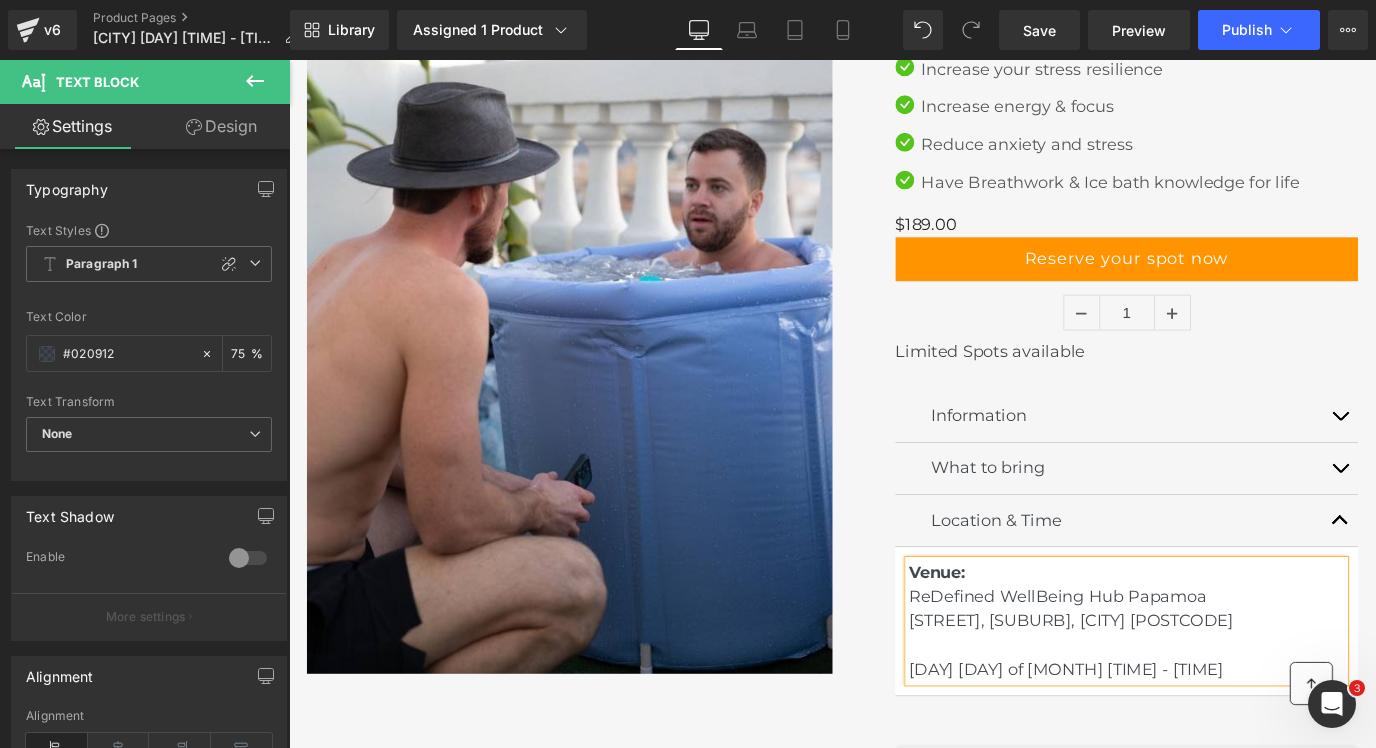 click at bounding box center [1459, 577] 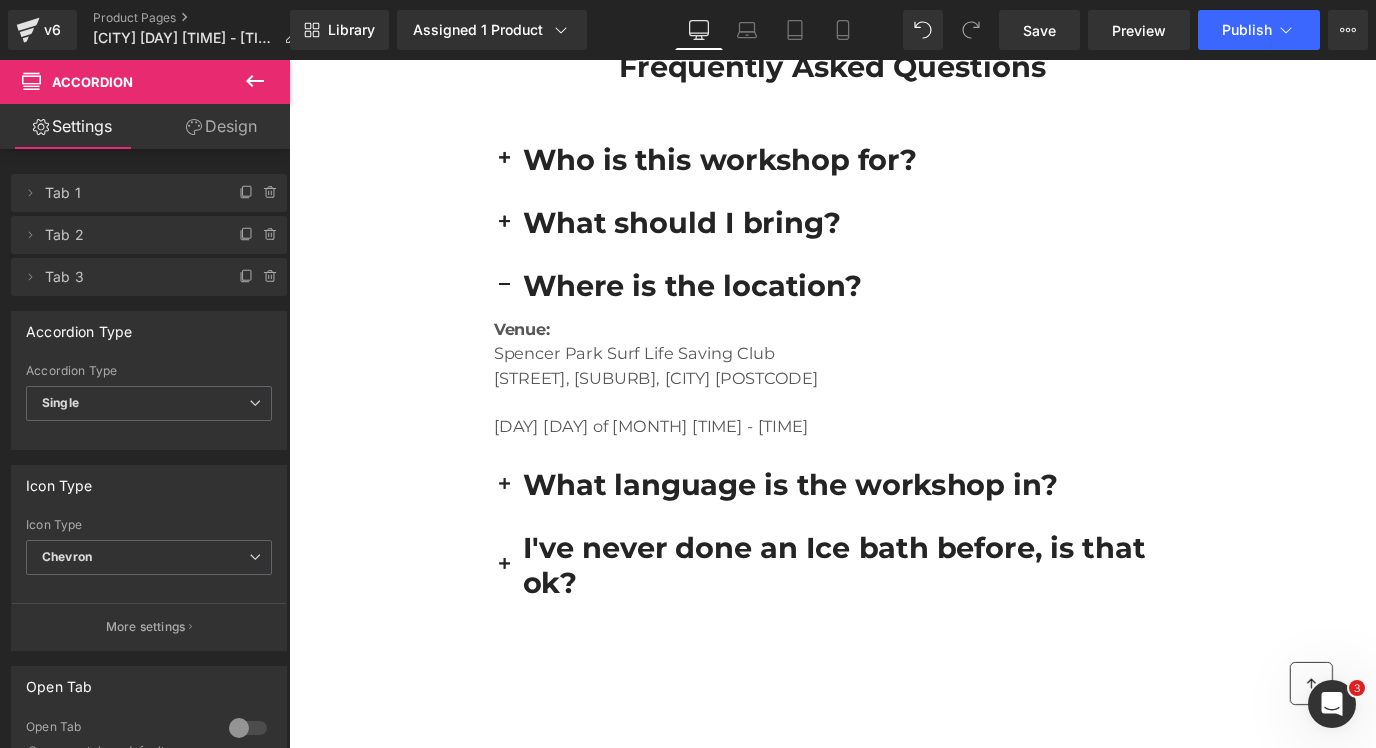 scroll, scrollTop: 5430, scrollLeft: 0, axis: vertical 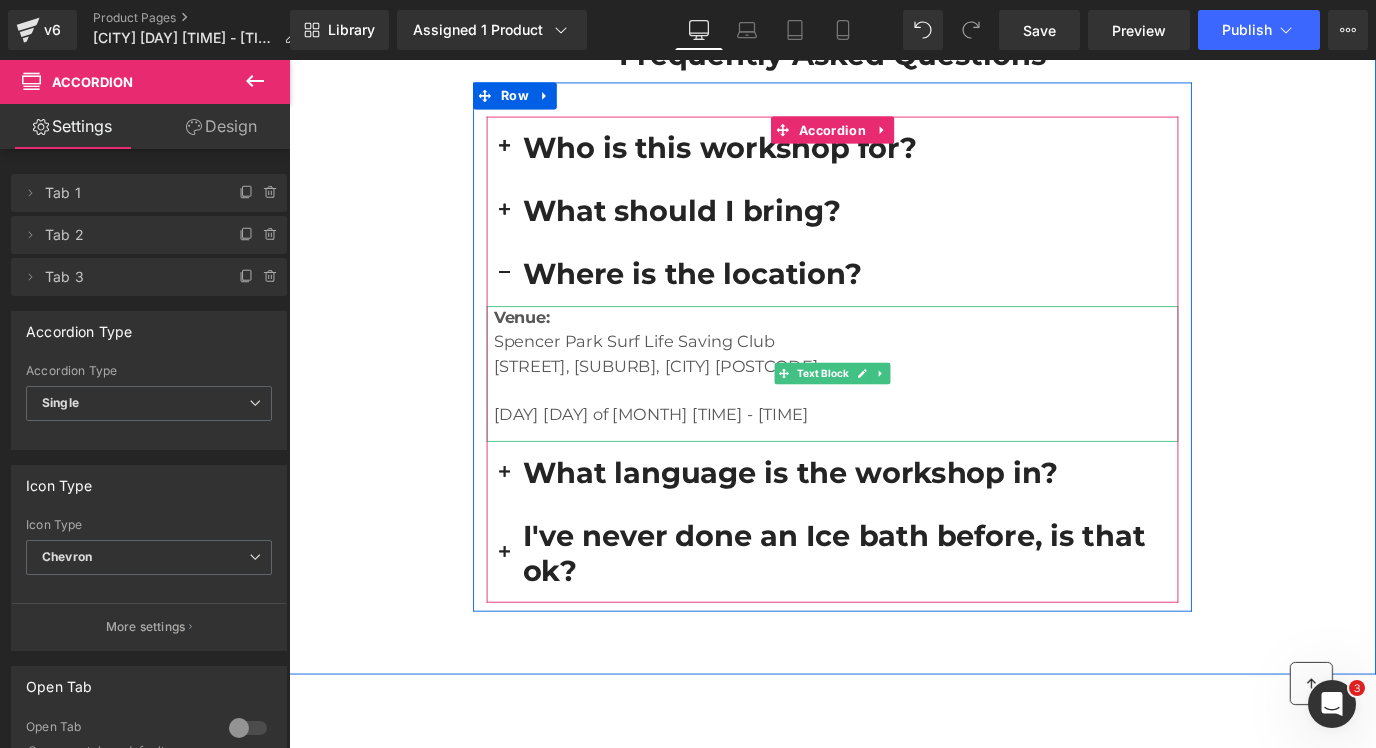 click on "[DAY] [DAY] of [MONTH] [TIME] - [TIME]" at bounding box center (898, 455) 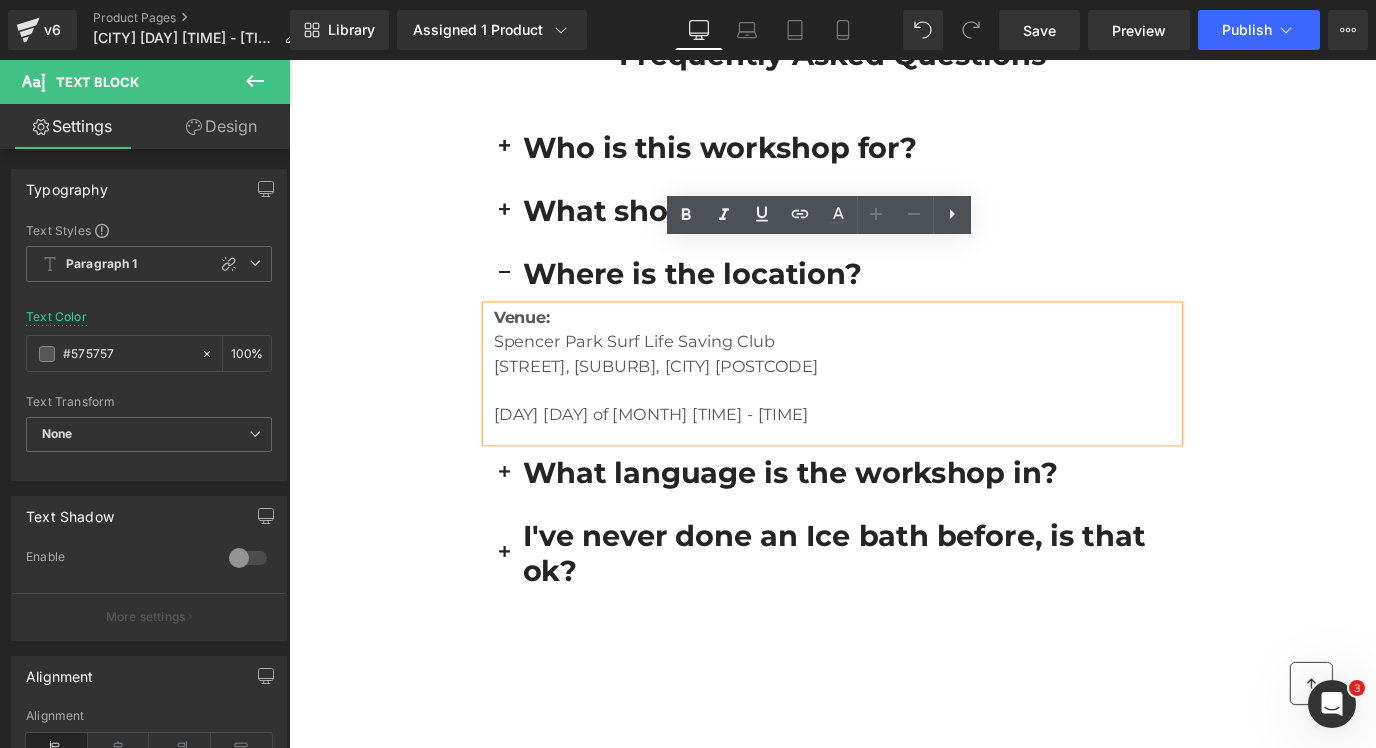 drag, startPoint x: 944, startPoint y: 327, endPoint x: 517, endPoint y: 312, distance: 427.2634 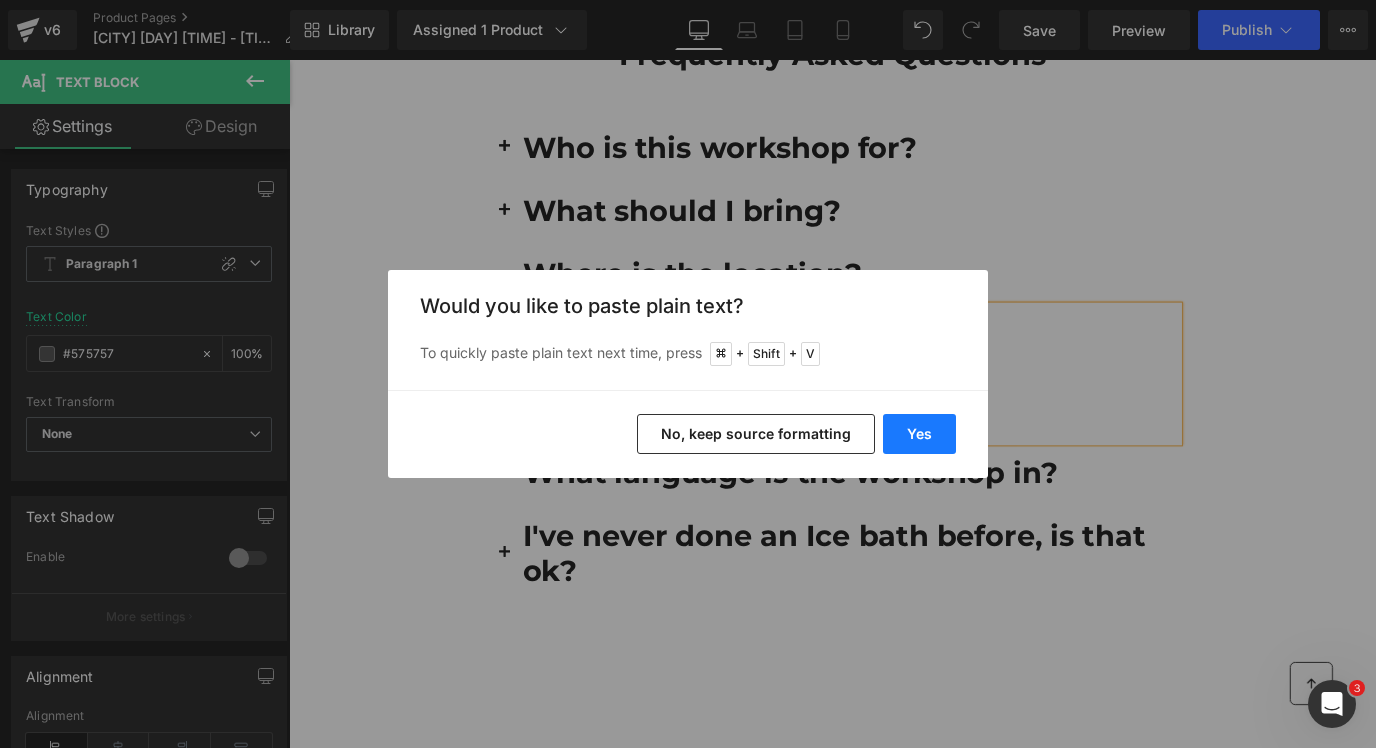 click on "Yes" at bounding box center (919, 434) 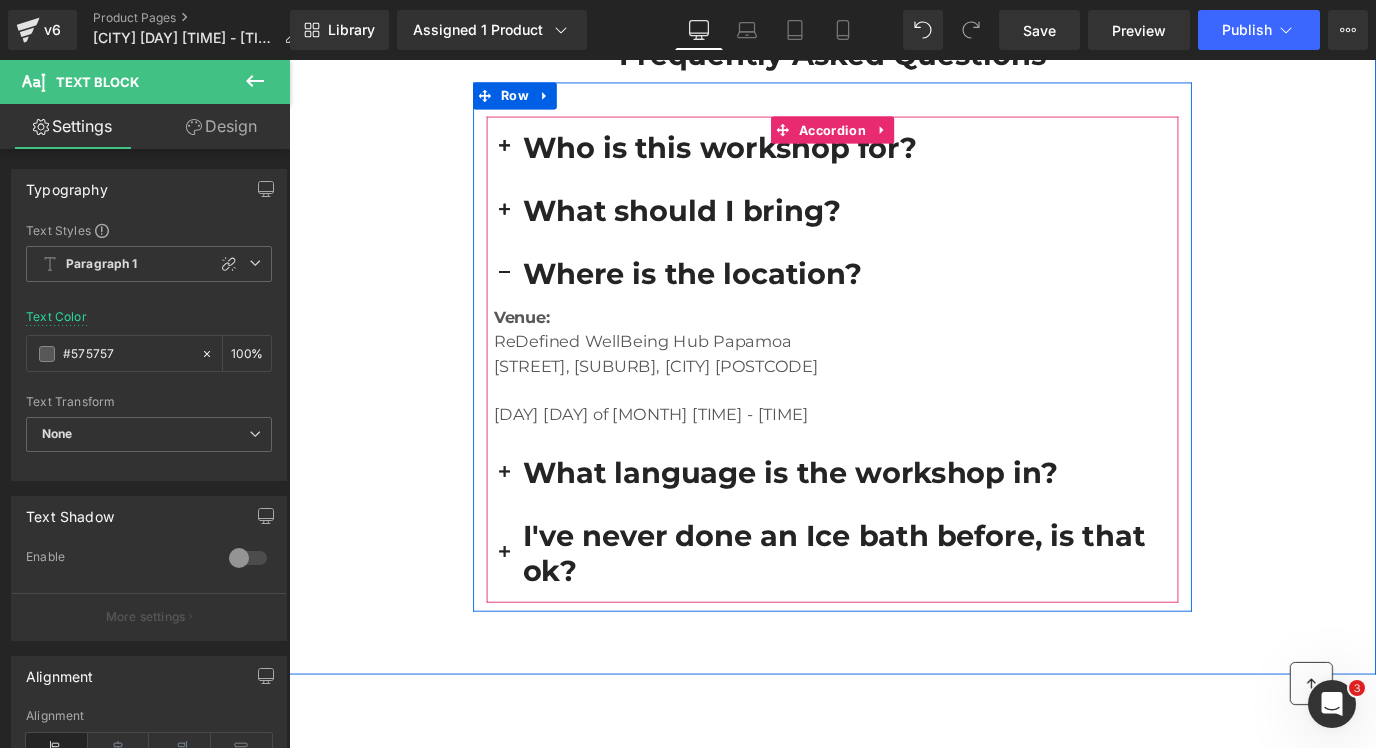 click at bounding box center (529, 303) 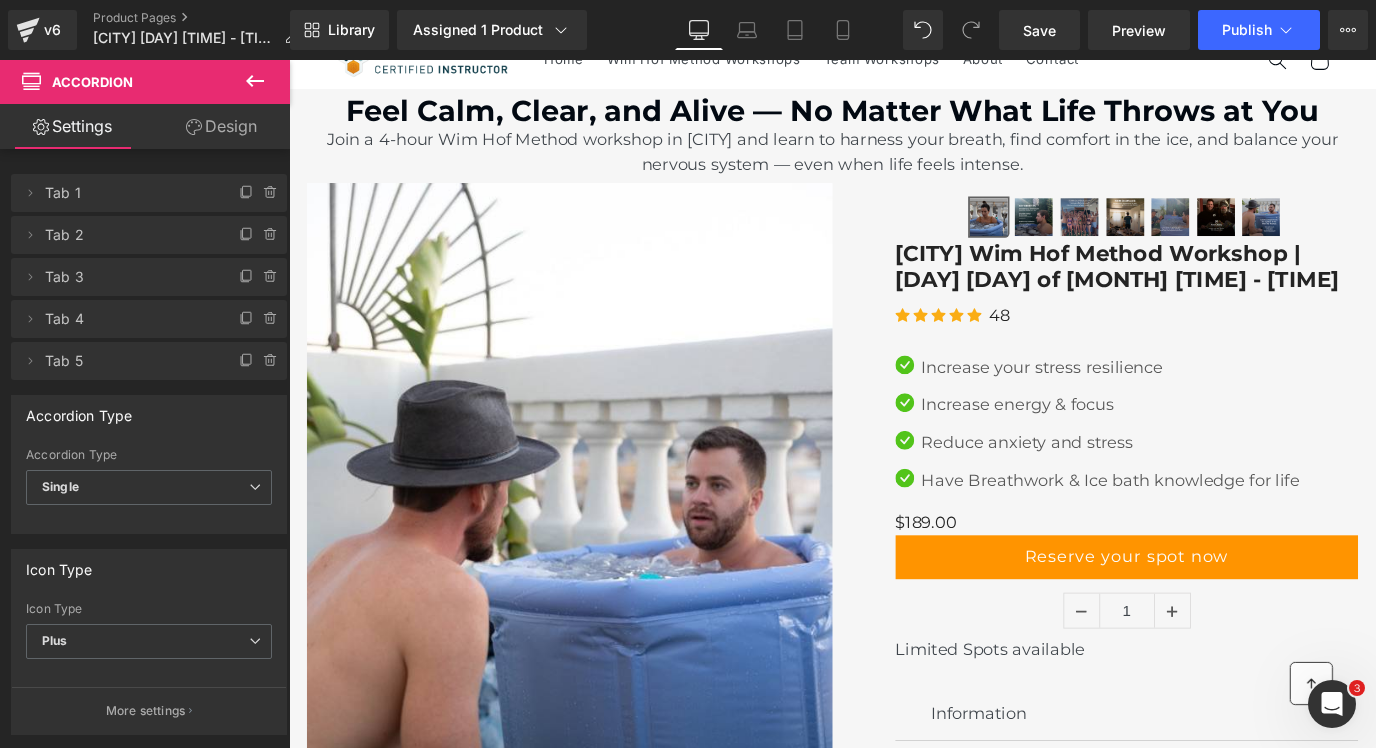 scroll, scrollTop: 0, scrollLeft: 0, axis: both 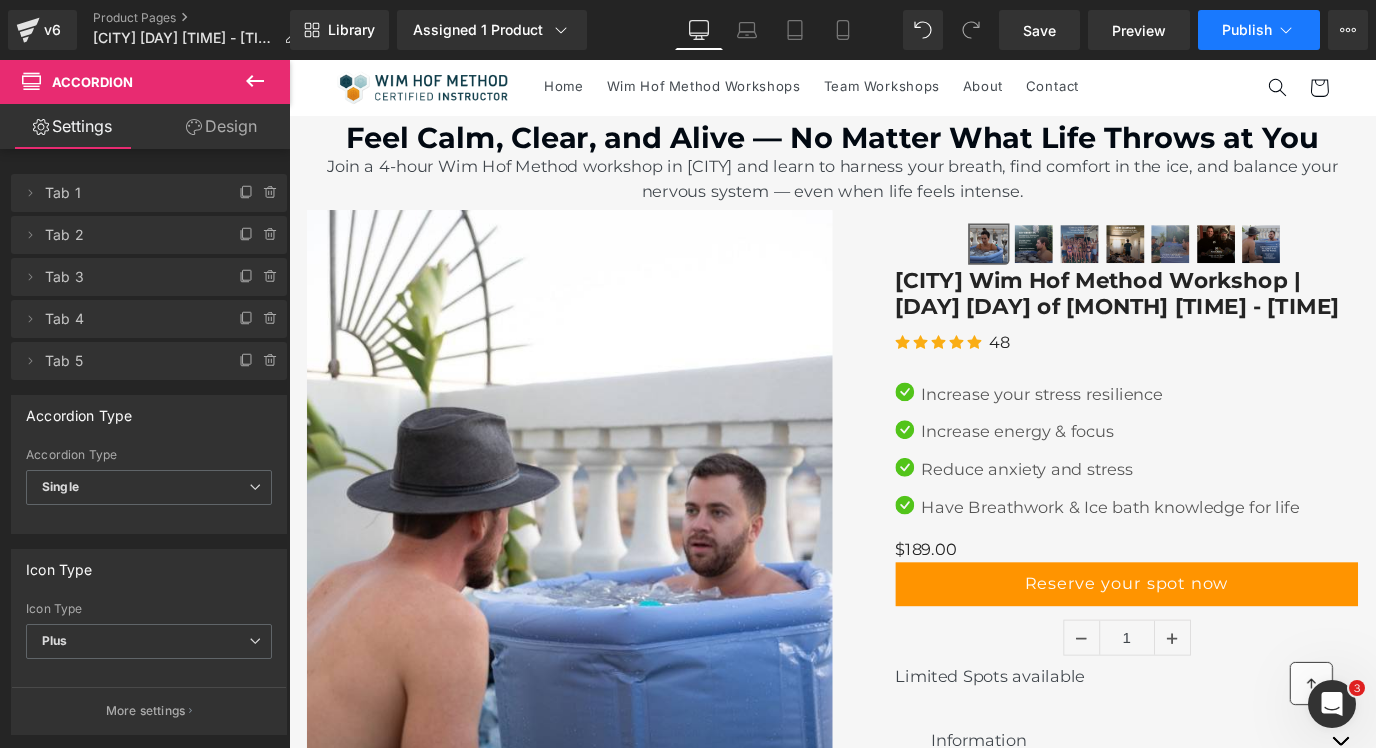 click 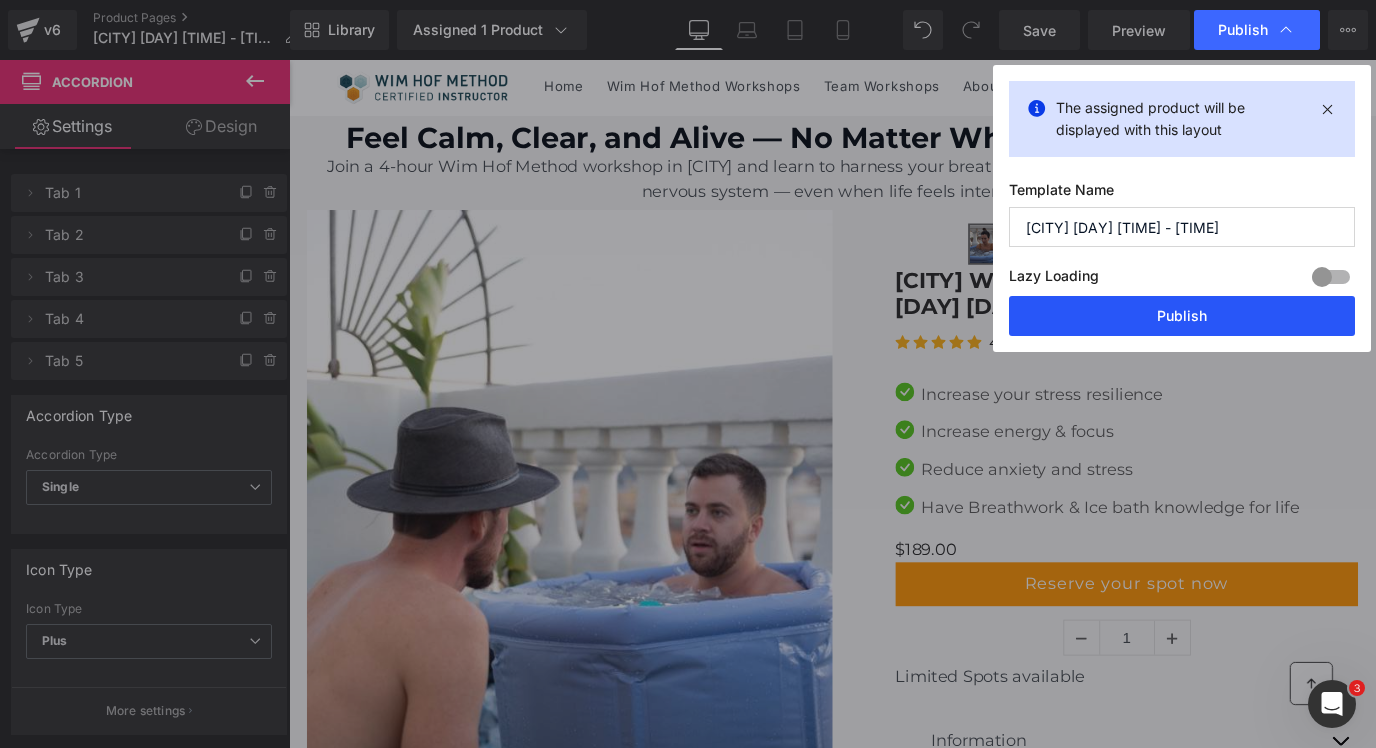 click on "Publish" at bounding box center [1182, 316] 